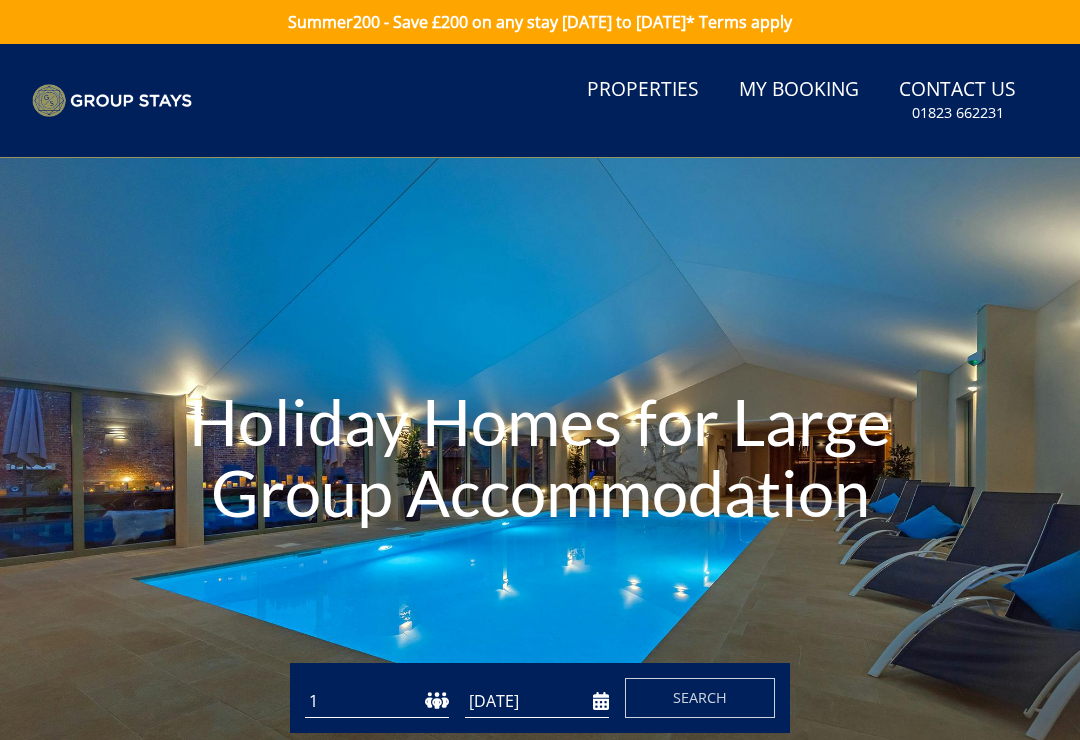 scroll, scrollTop: 0, scrollLeft: 0, axis: both 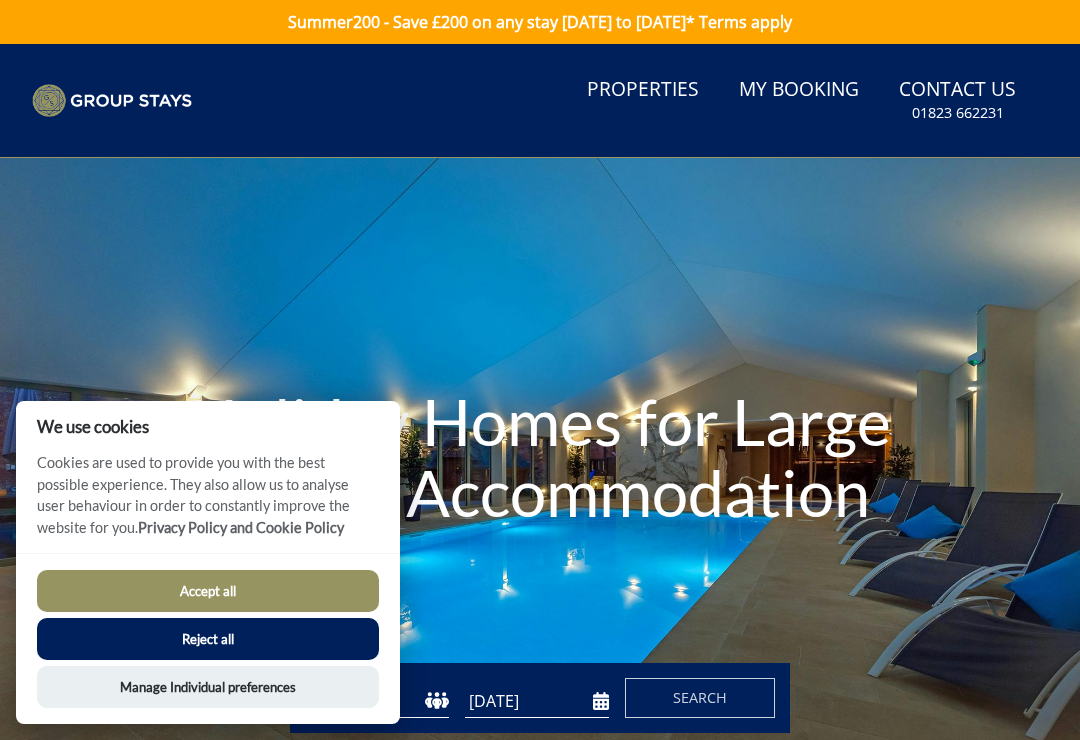 click on "Reject all" at bounding box center [208, 639] 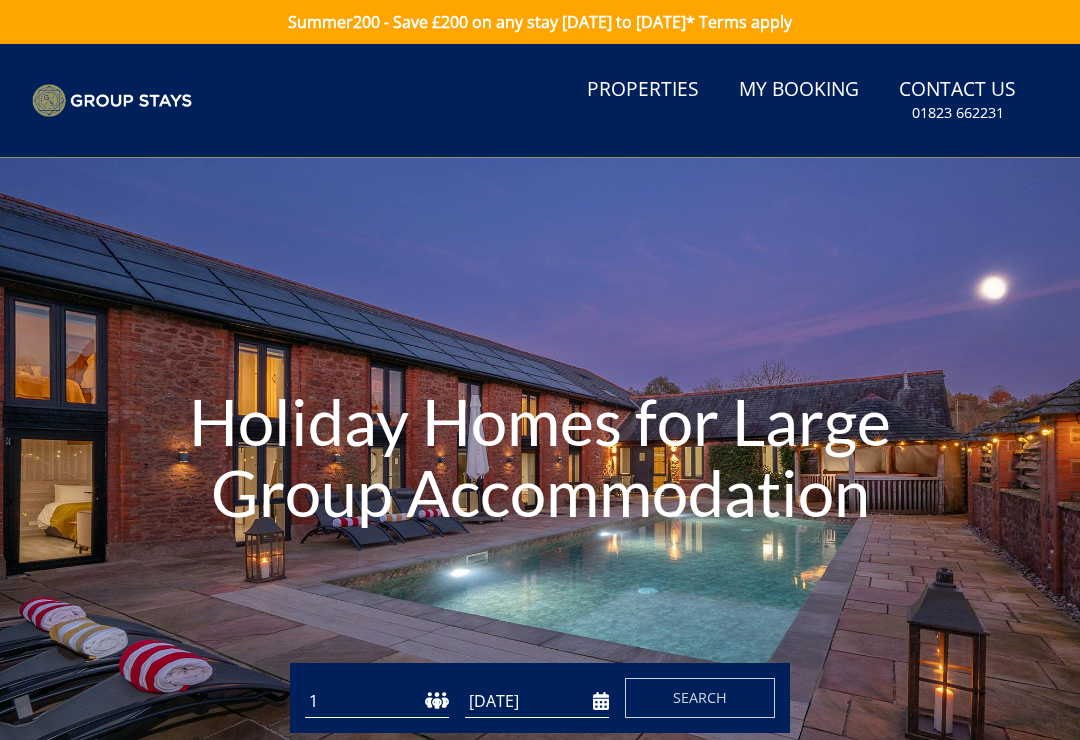 scroll, scrollTop: 0, scrollLeft: 0, axis: both 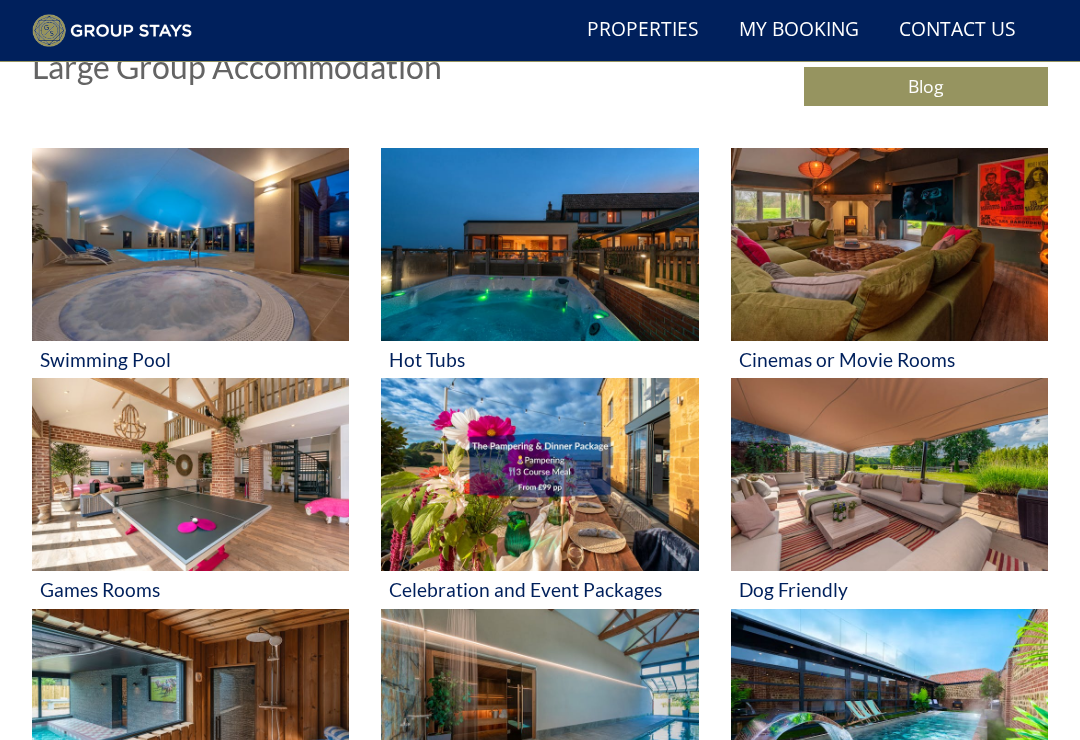 click on "Celebration and Event Packages" at bounding box center [539, 589] 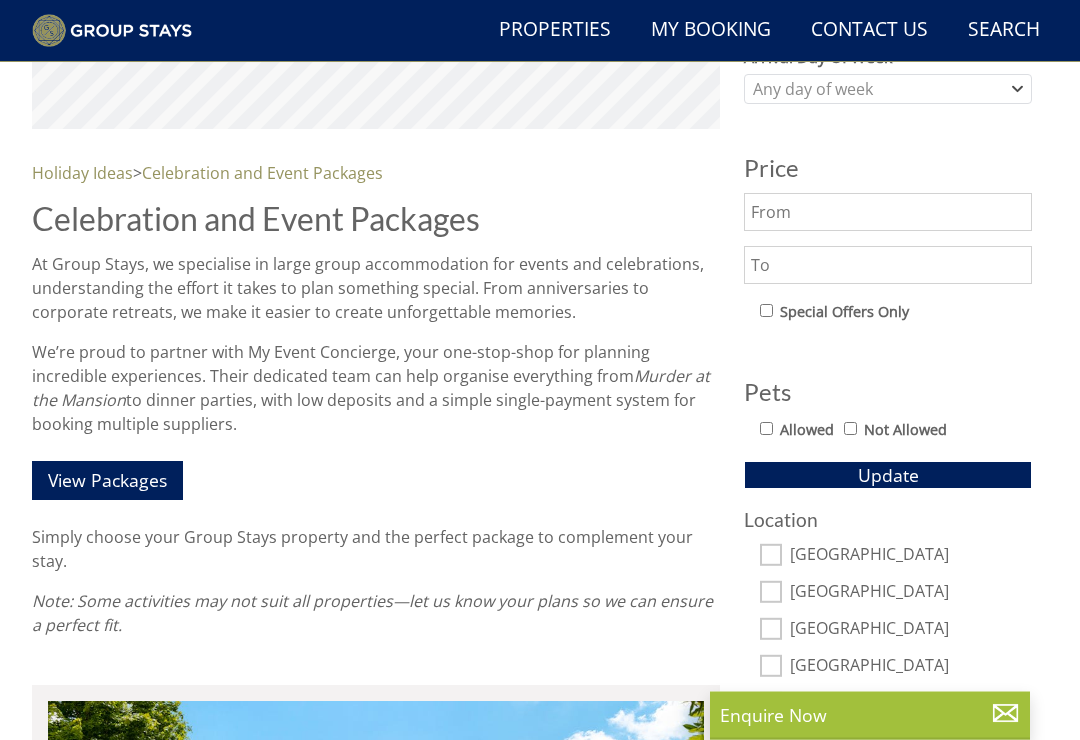 scroll, scrollTop: 898, scrollLeft: 0, axis: vertical 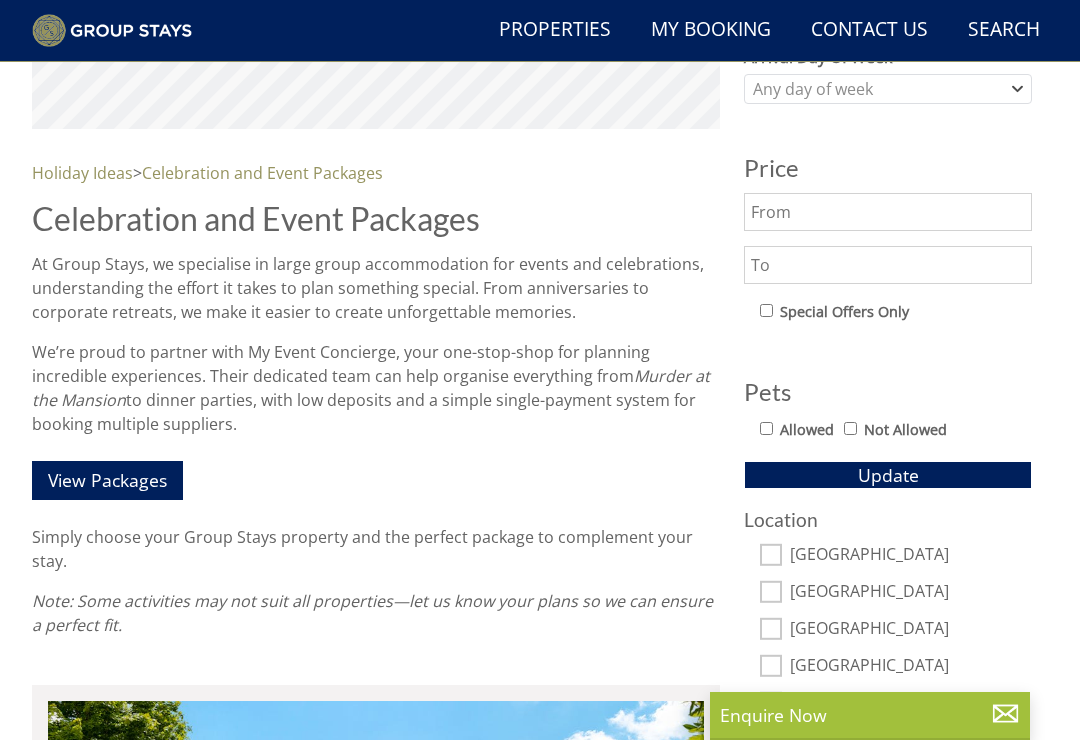click on "View Packages" at bounding box center (107, 480) 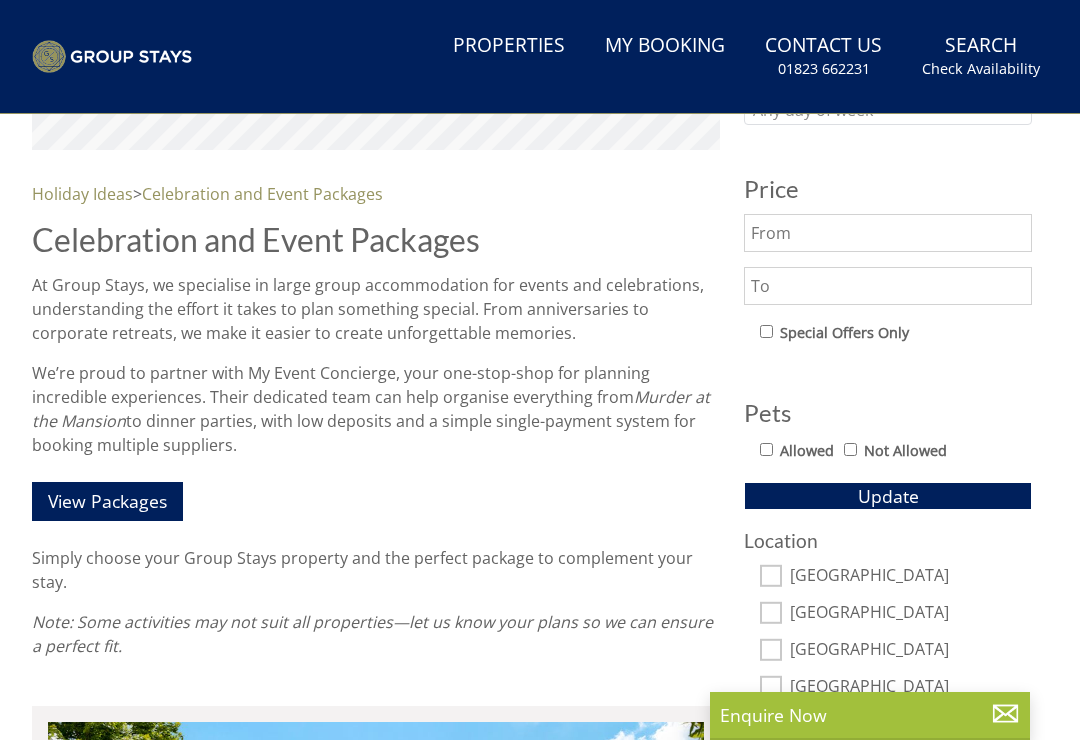 scroll, scrollTop: 0, scrollLeft: 0, axis: both 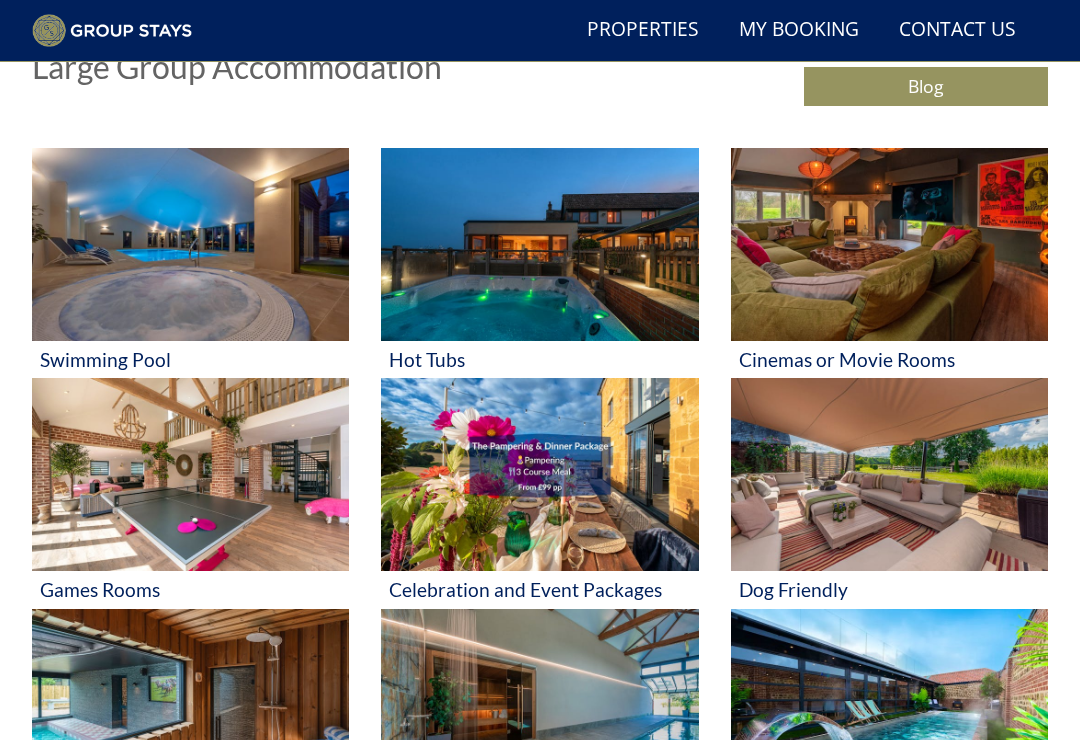 click at bounding box center [190, 244] 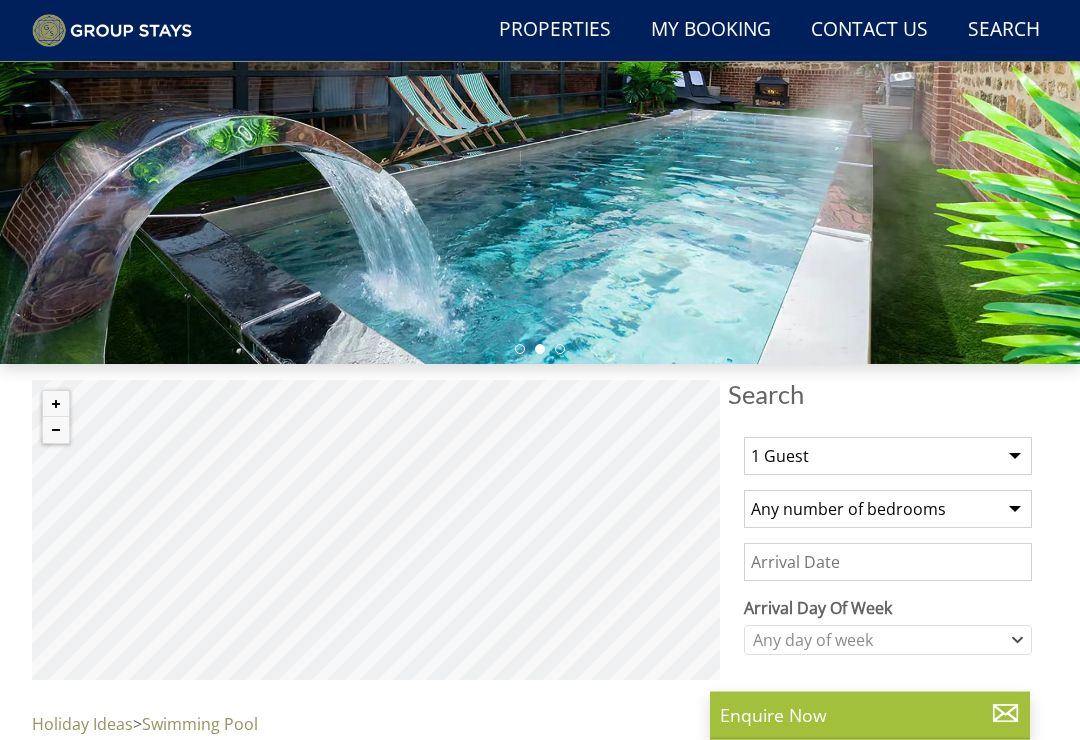 scroll, scrollTop: 347, scrollLeft: 0, axis: vertical 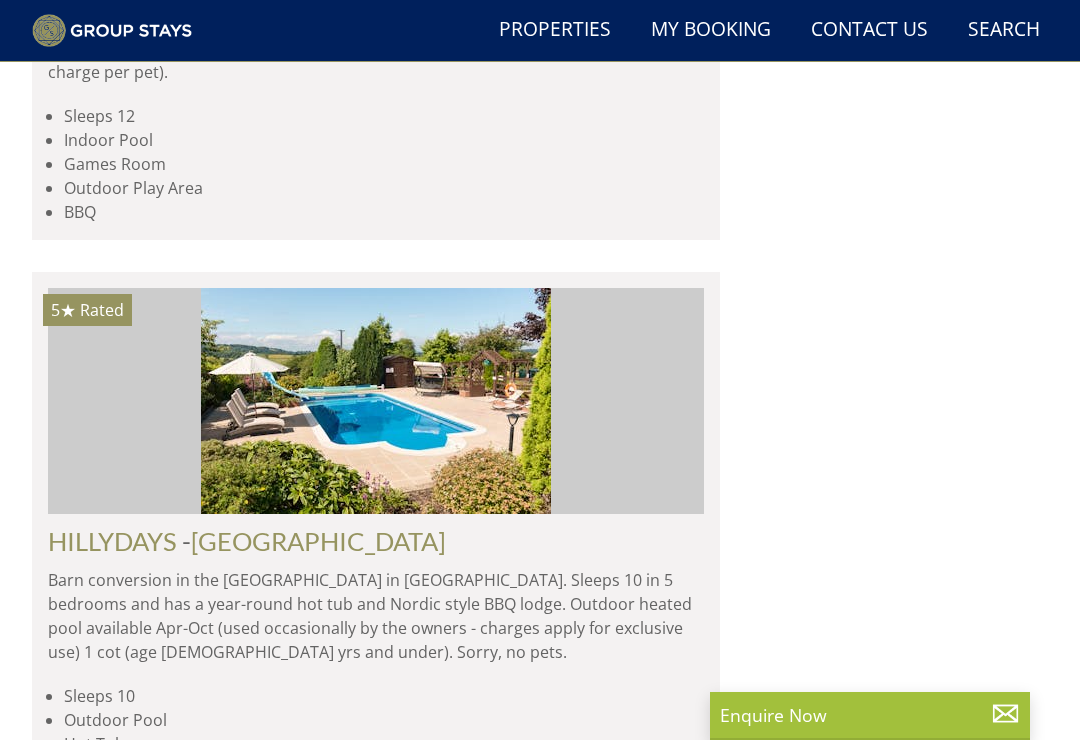 click on "BUMBLES VIEW
-  Devon
Bumbles View is a luxurious property with 5 bedrooms, sleeping 9 + 2 (extra charge). It features grand rooms, en-suite bedrooms with stunning views, a well-equipped kitchen, a games room, a terrace with a hot tub and barbecue, and access to an indoor swimming pool. Dogs welcome (small charge per pet).
Sleeps 9 + 2
Hot Tub
Shared Indoor Pool
Games Room
Near the Beach" at bounding box center [376, -3081] 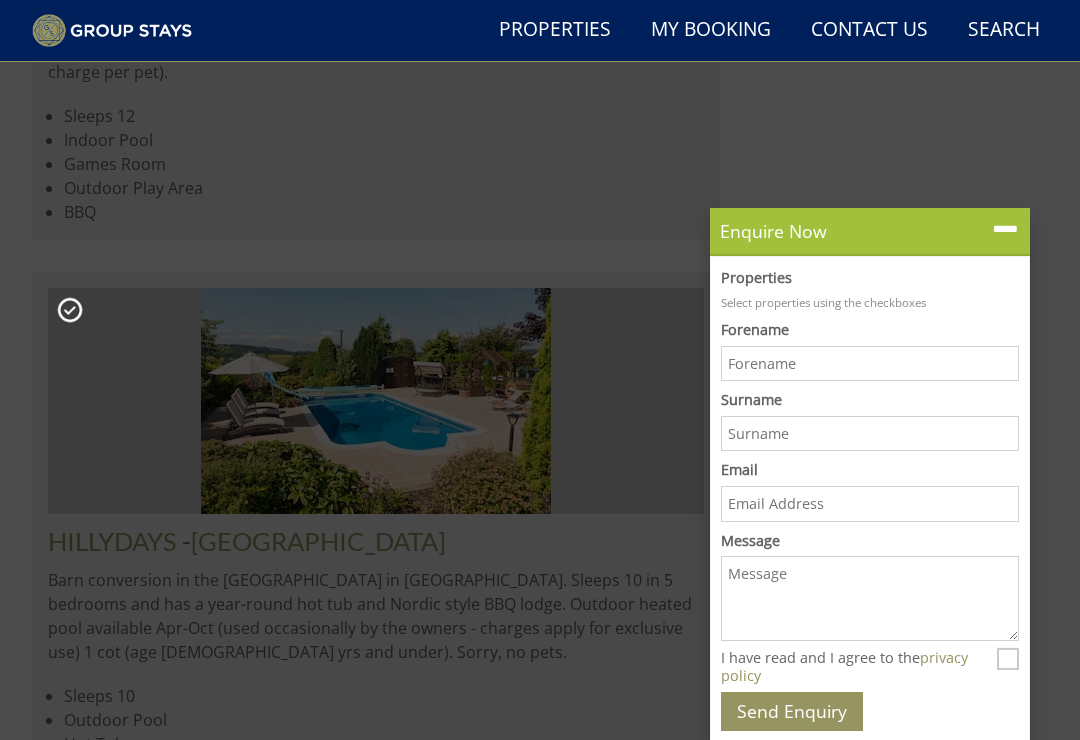scroll, scrollTop: 9421, scrollLeft: 0, axis: vertical 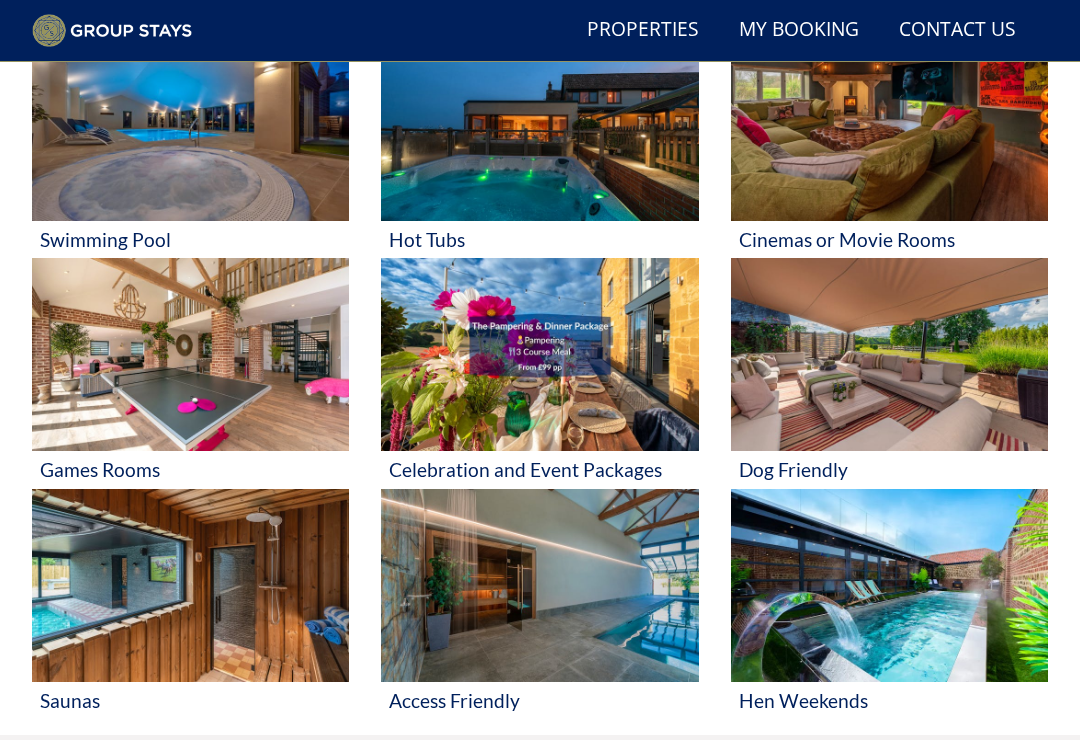 click at bounding box center (889, 354) 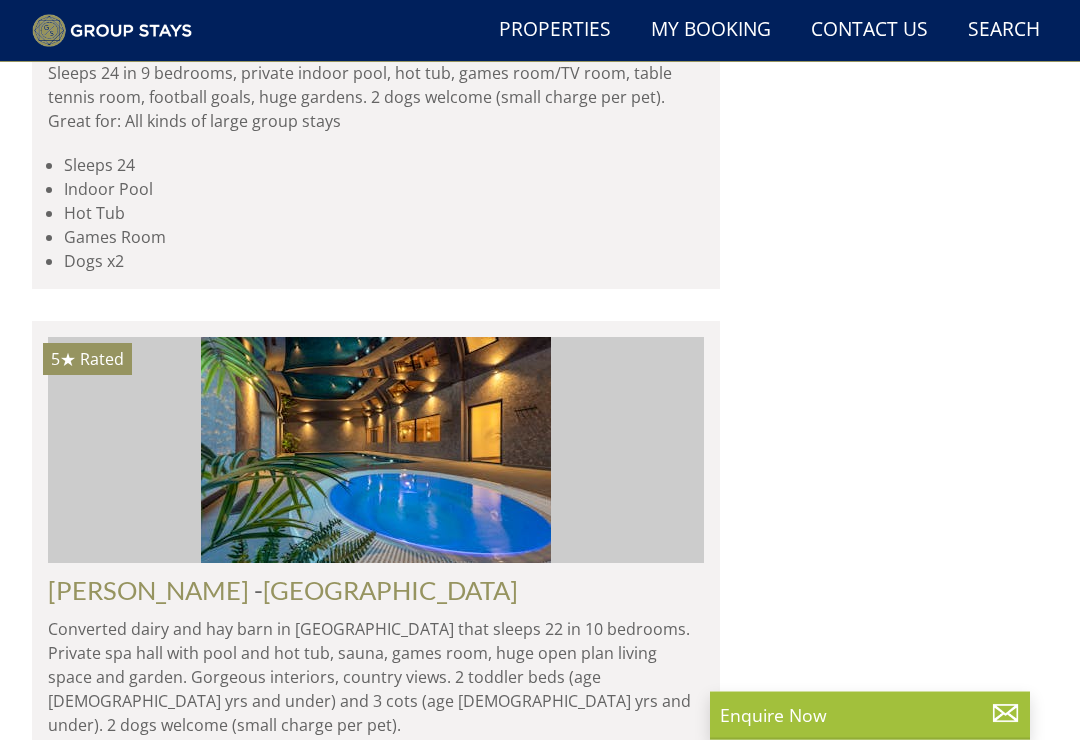 scroll, scrollTop: 1970, scrollLeft: 0, axis: vertical 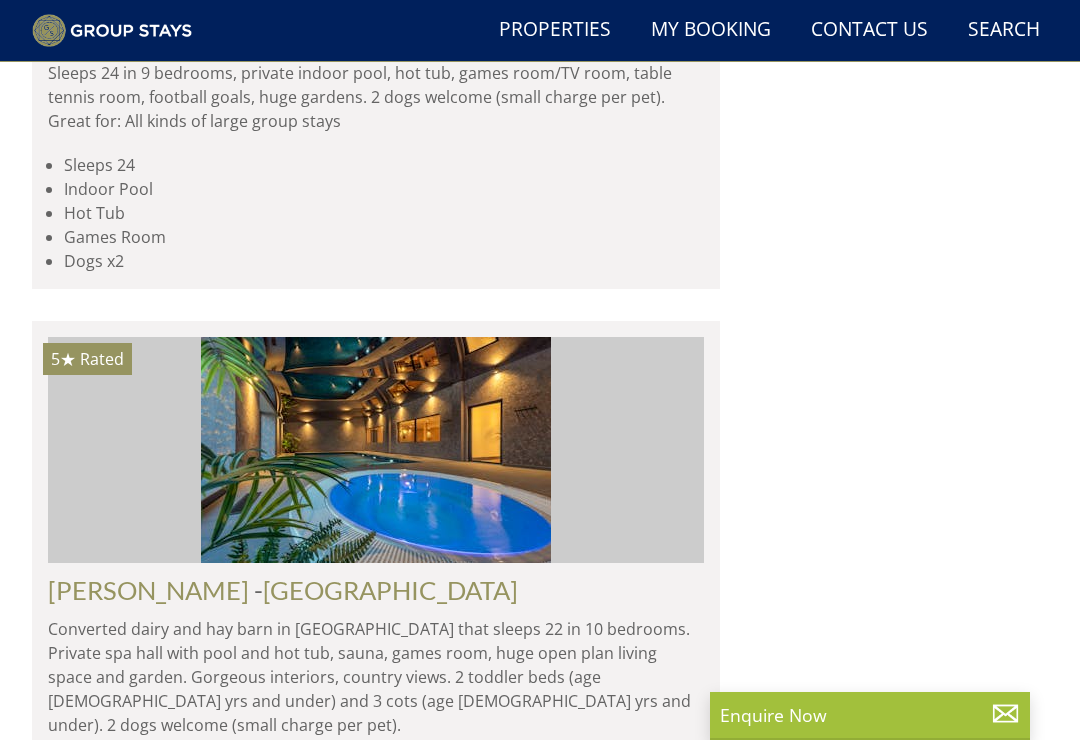 click at bounding box center [376, -418] 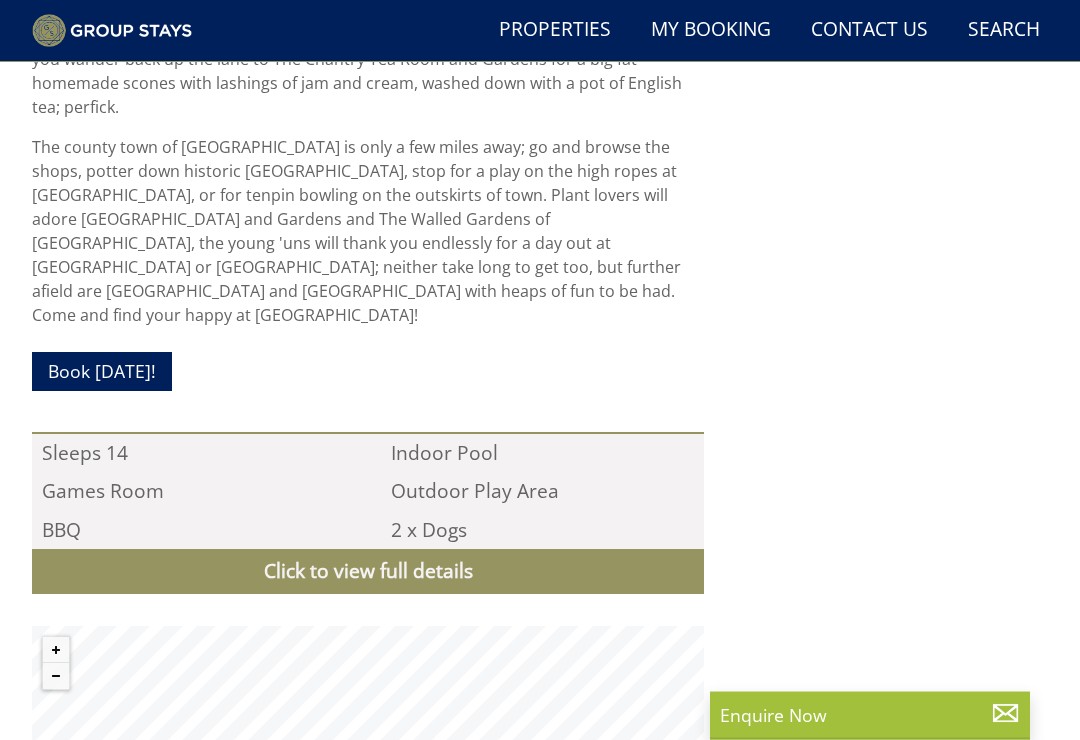 scroll, scrollTop: 1607, scrollLeft: 0, axis: vertical 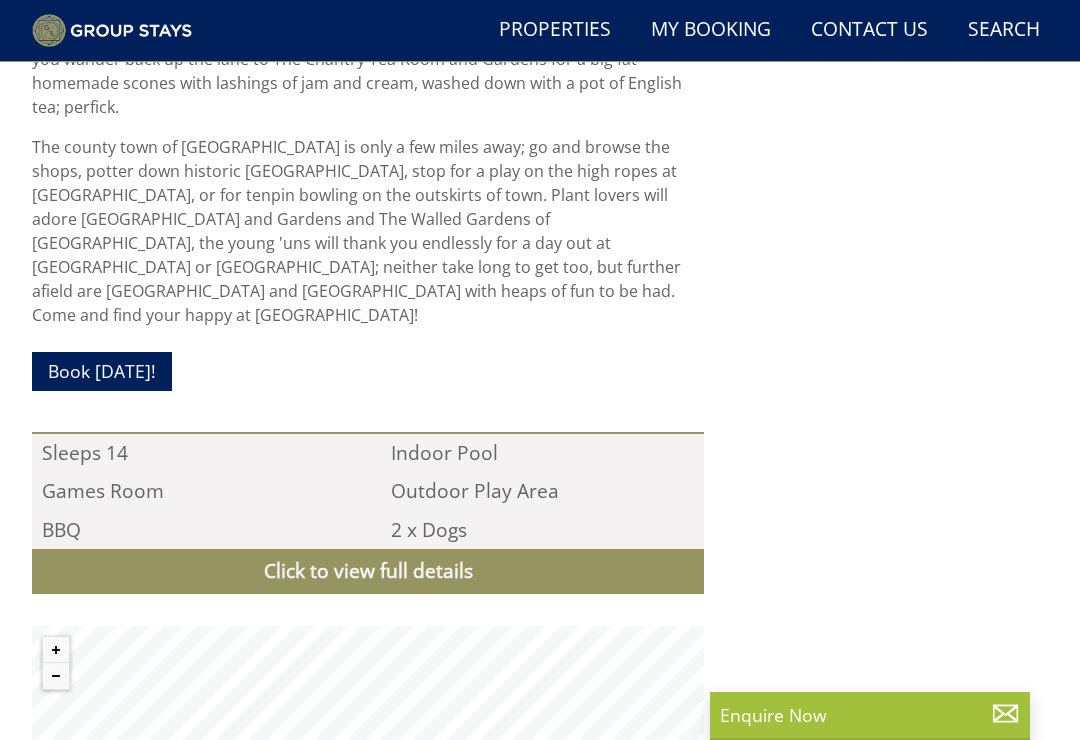 click on "Click to view full details" at bounding box center (368, 571) 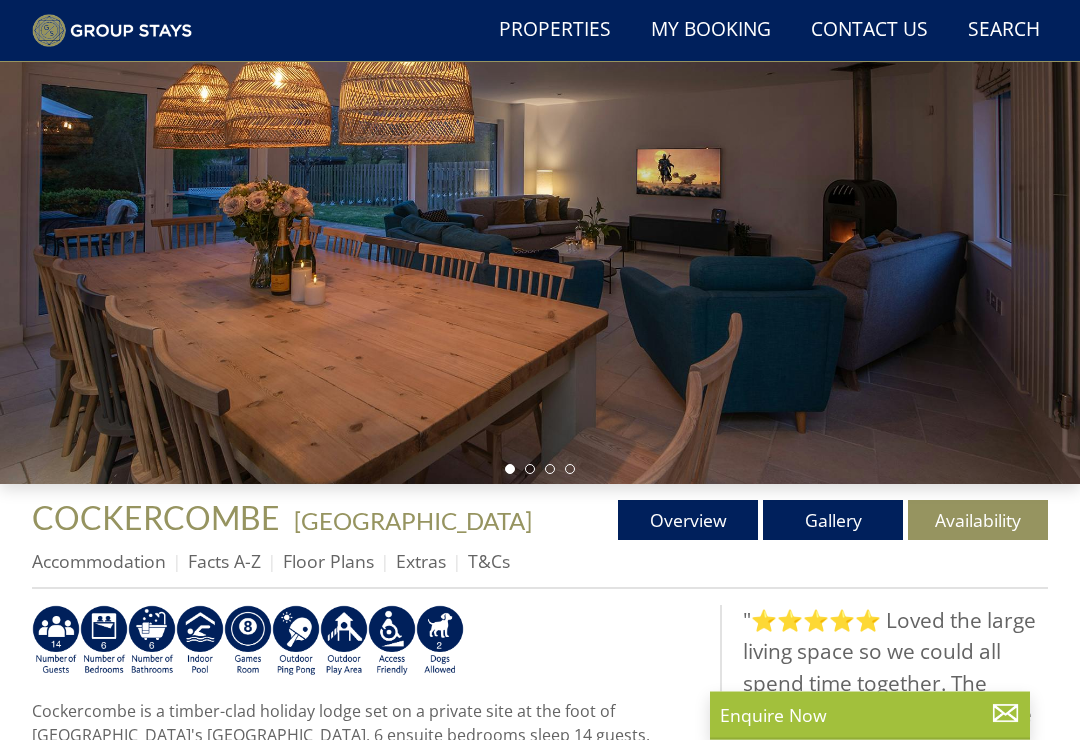 scroll, scrollTop: 218, scrollLeft: 0, axis: vertical 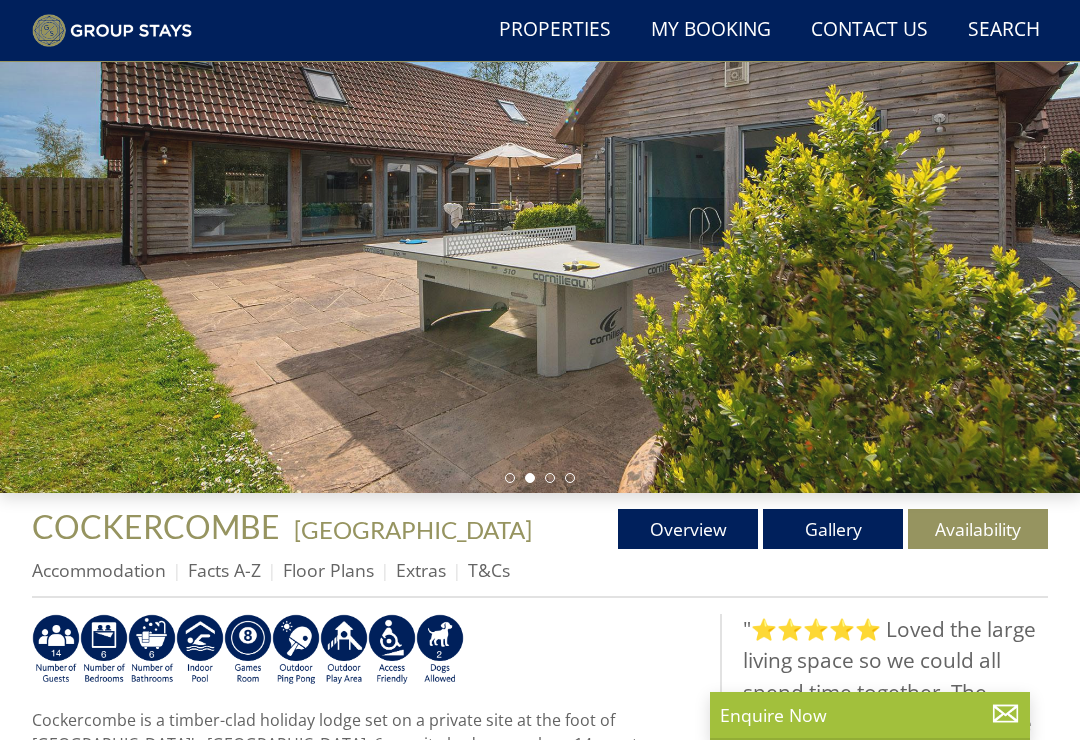 click on "Gallery" at bounding box center (833, 529) 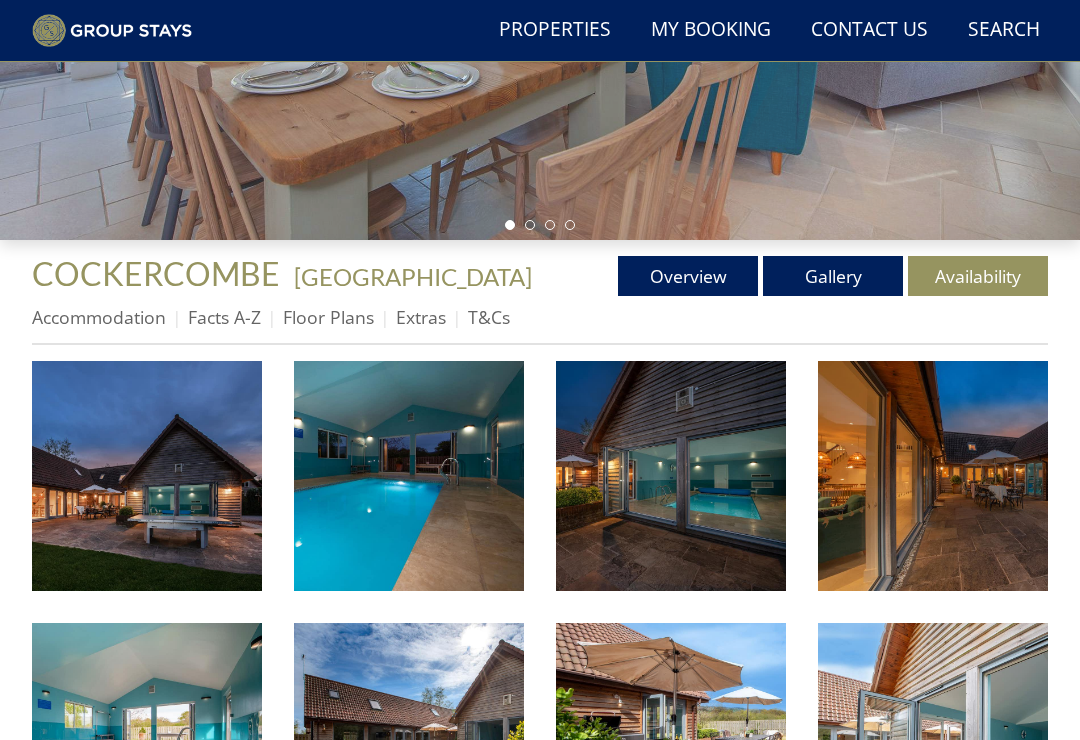 scroll, scrollTop: 471, scrollLeft: 0, axis: vertical 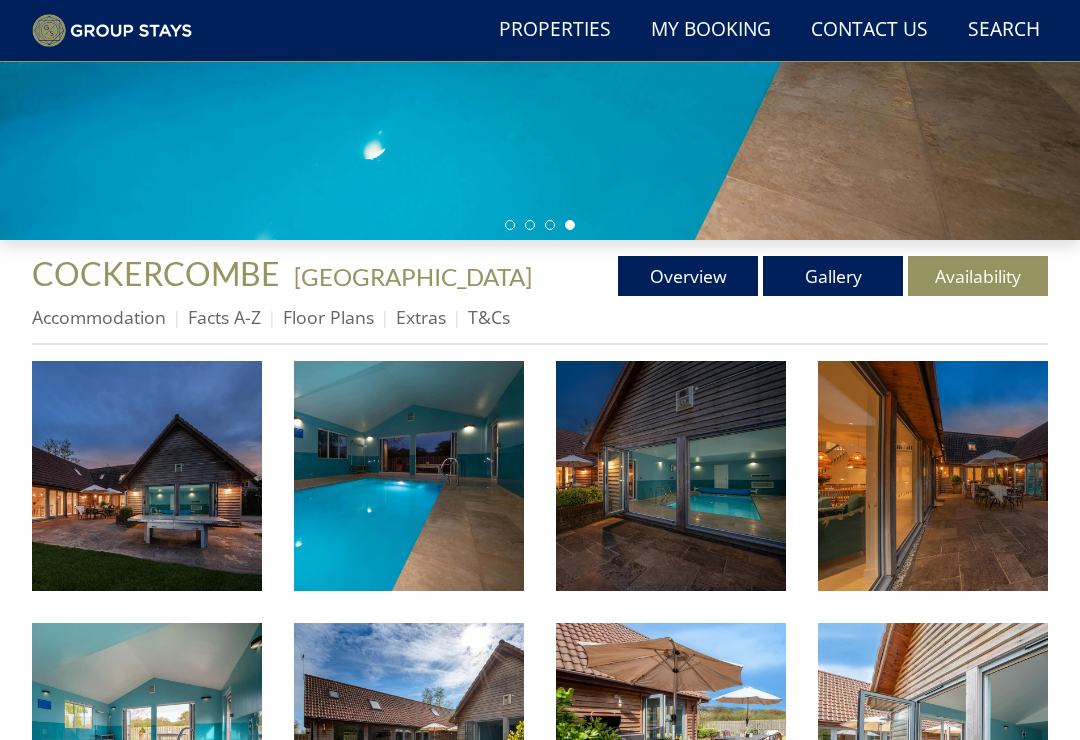 click on "Floor Plans" at bounding box center [328, 317] 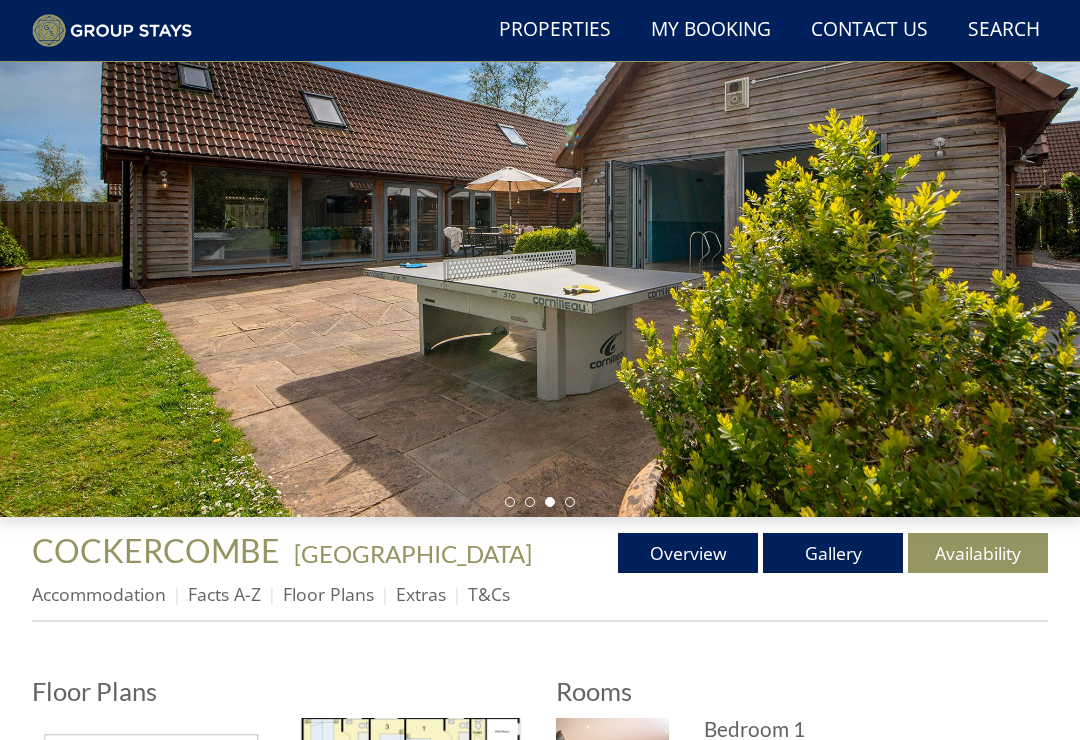 scroll, scrollTop: 194, scrollLeft: 0, axis: vertical 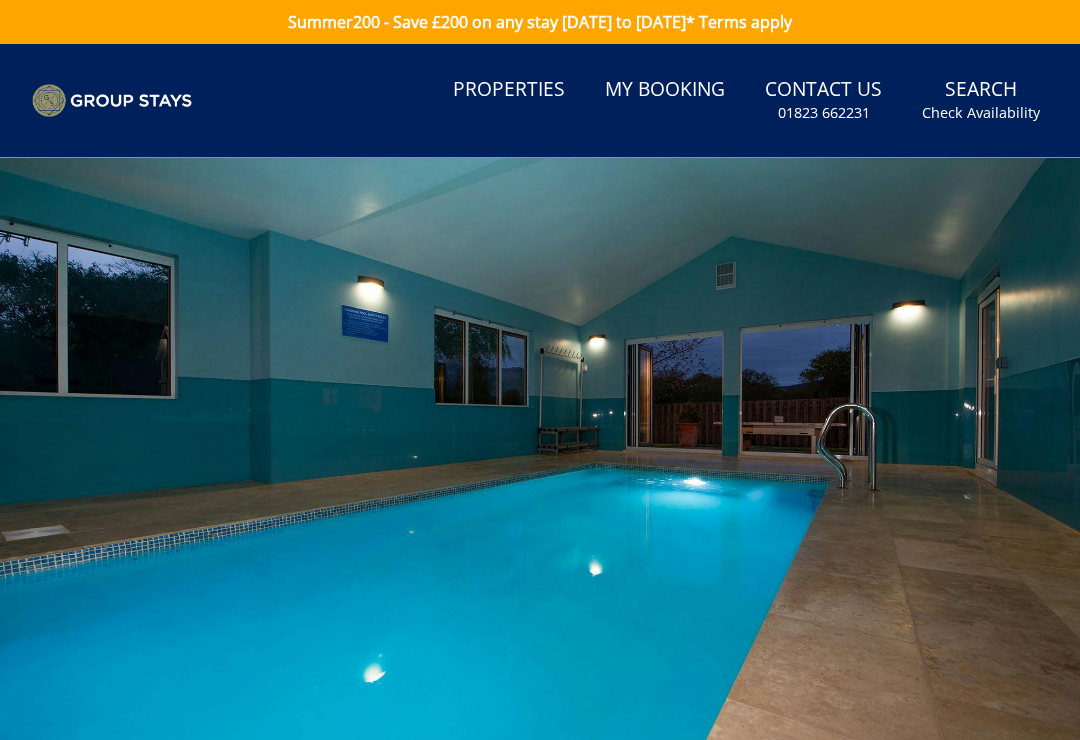 click on "Search  Check Availability" at bounding box center (981, 100) 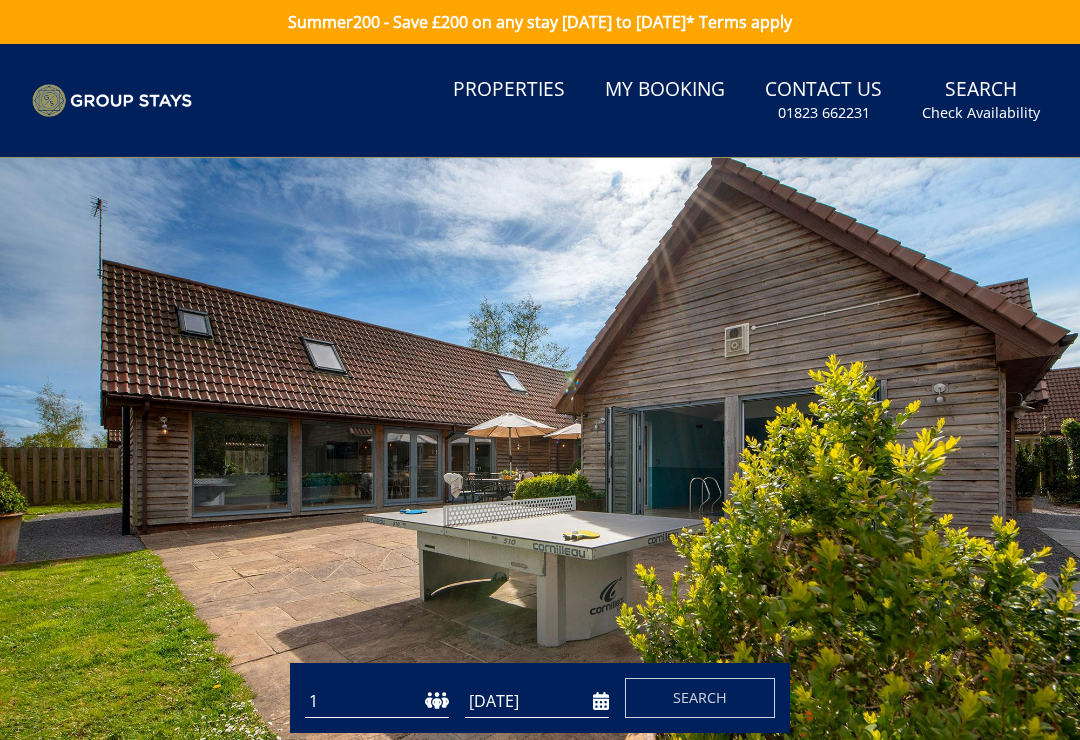 click on "[DATE]" at bounding box center [537, 701] 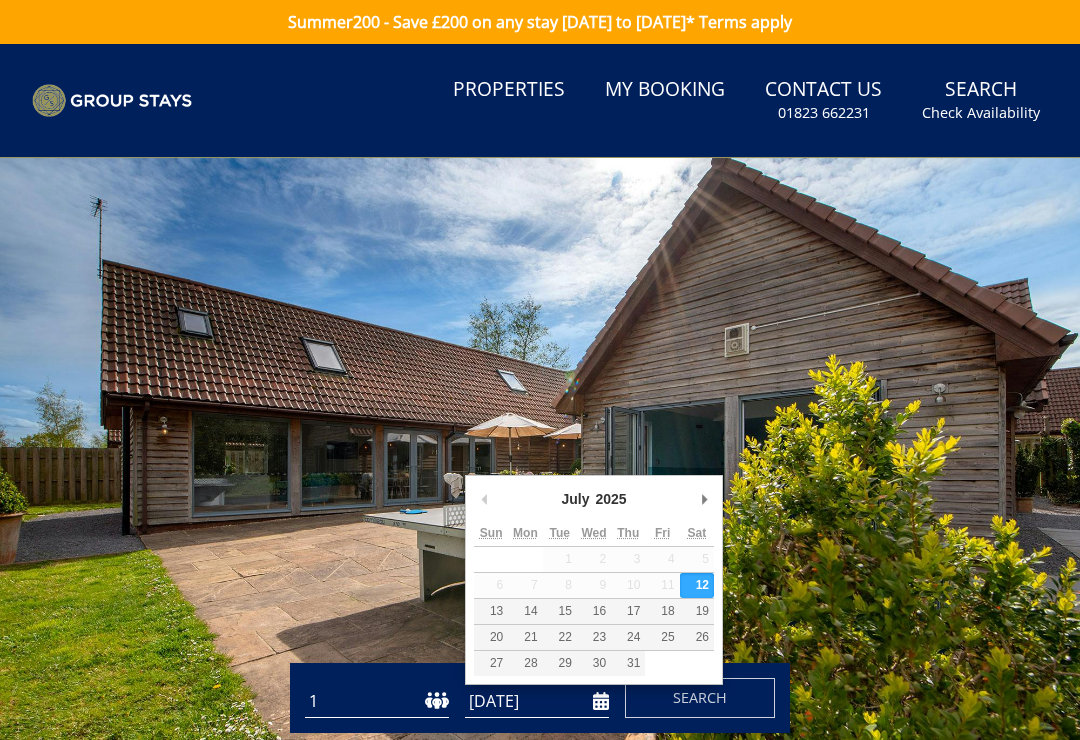 scroll, scrollTop: 110, scrollLeft: 0, axis: vertical 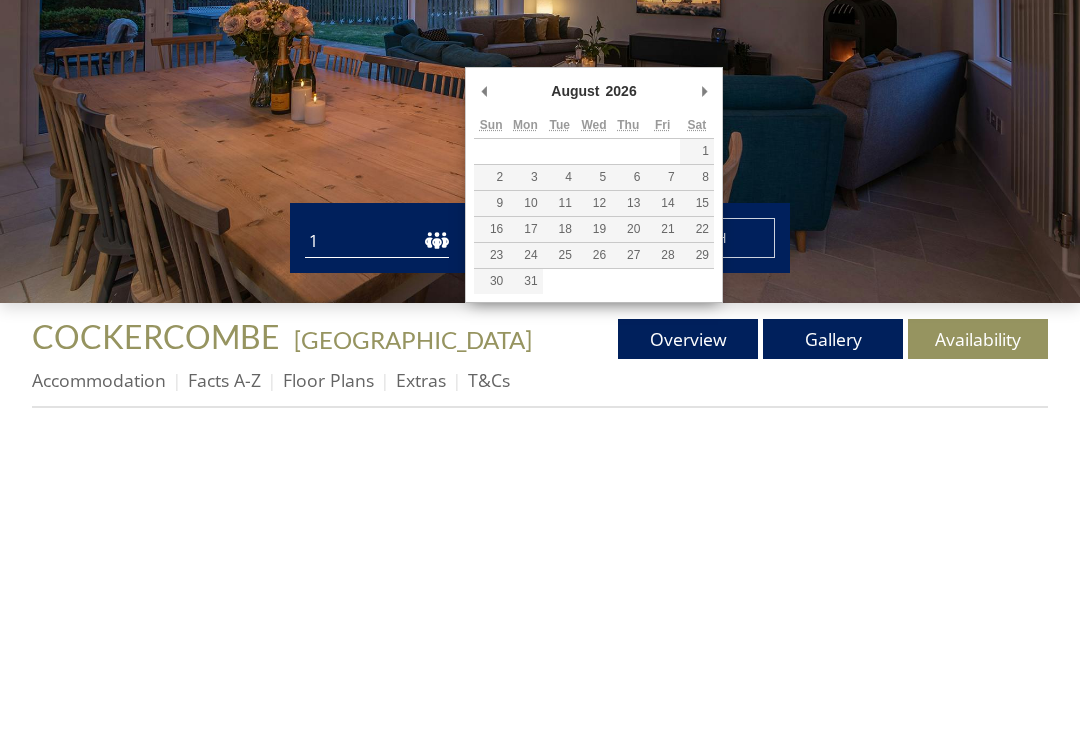 type on "01/08/2026" 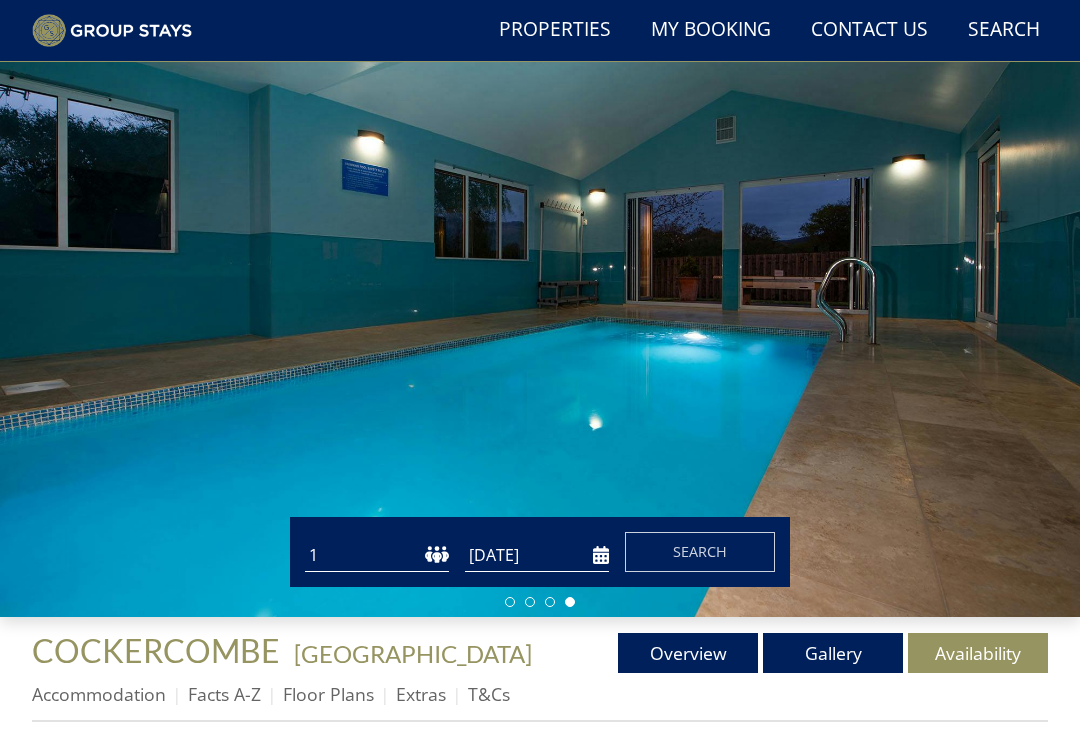 scroll, scrollTop: 116, scrollLeft: 0, axis: vertical 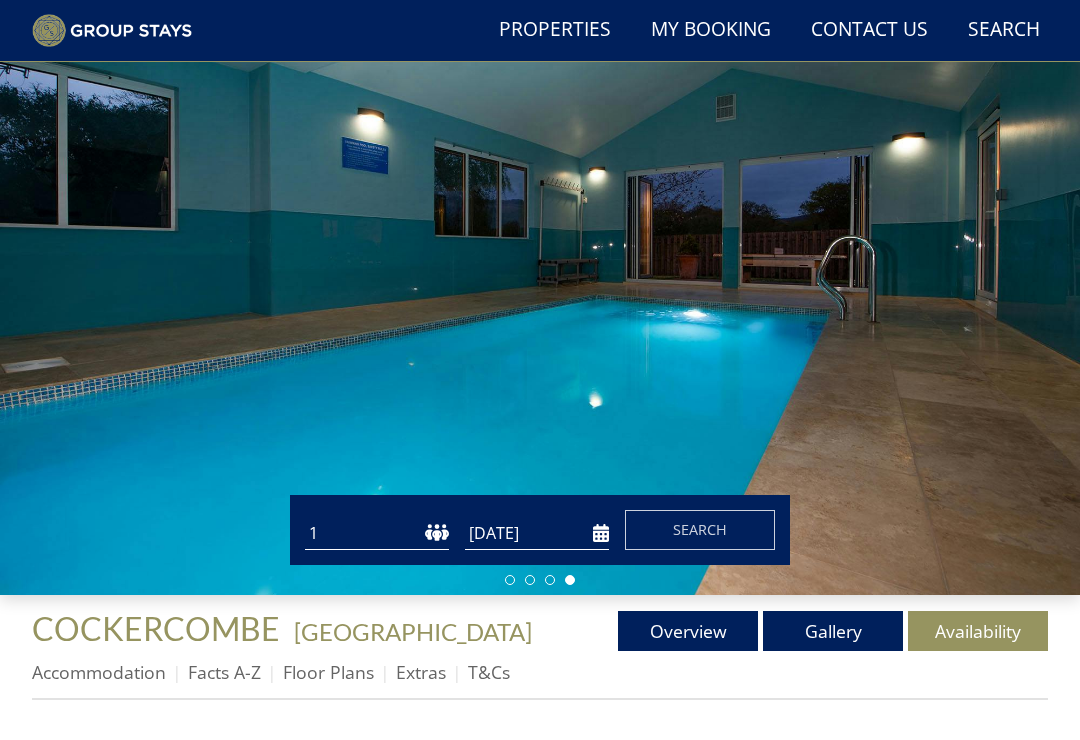 click on "Search" at bounding box center [700, 529] 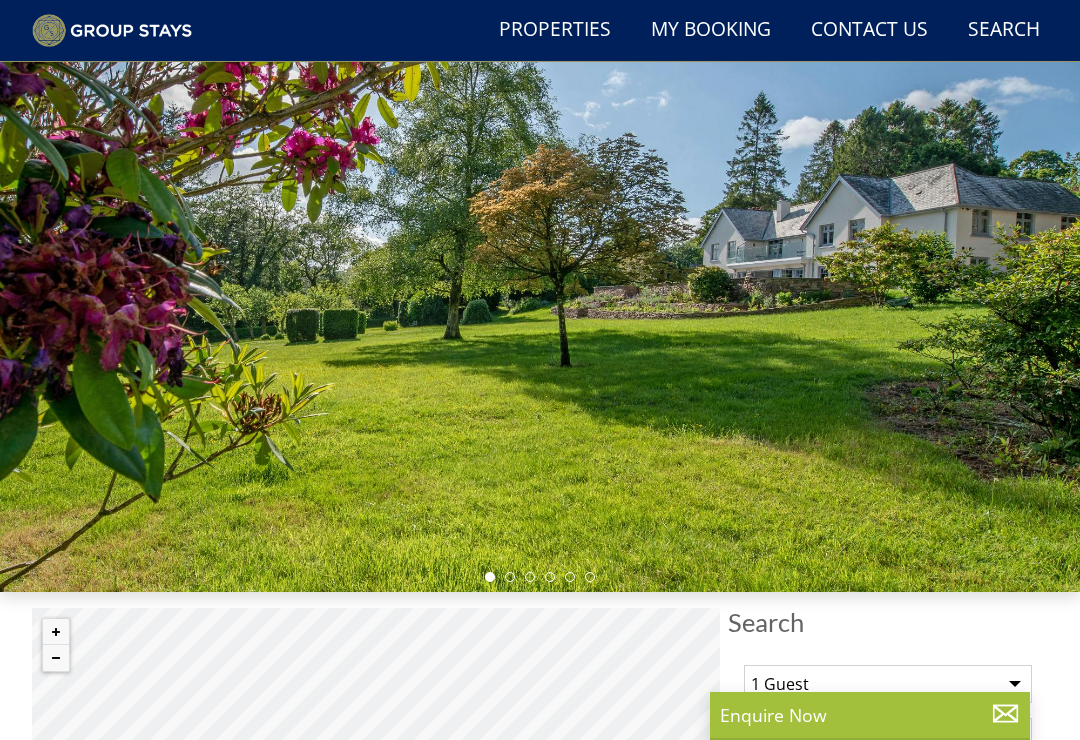 scroll, scrollTop: 0, scrollLeft: 0, axis: both 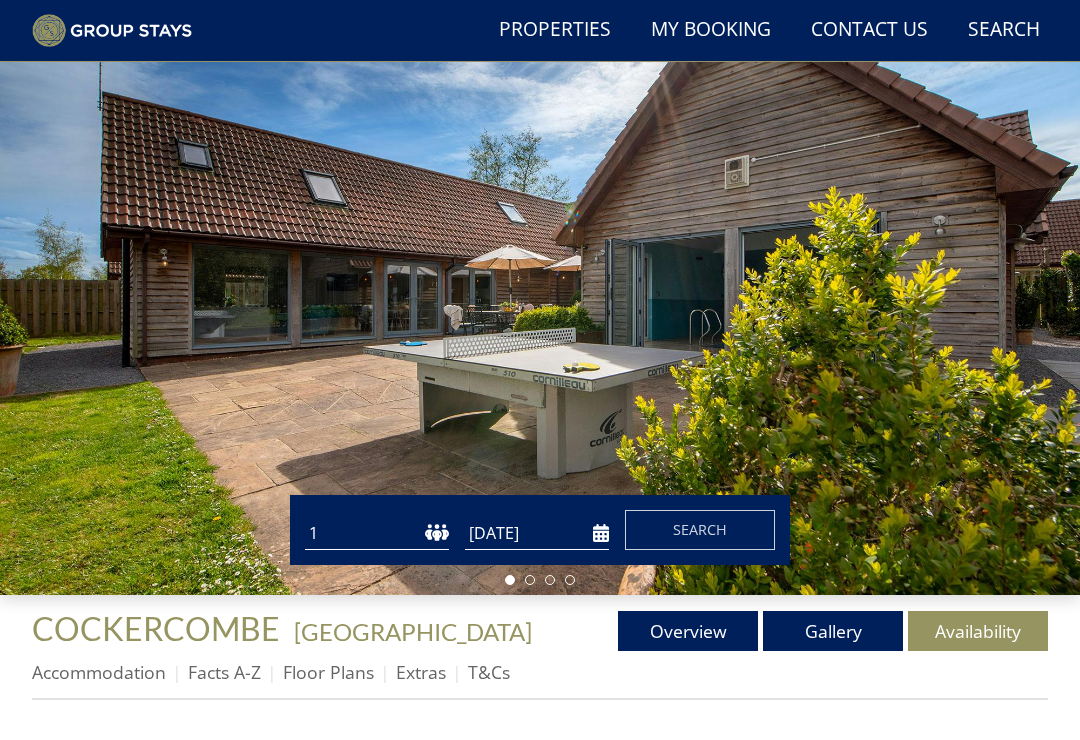 click on "1
2
3
4
5
6
7
8
9
10
11
12
13
14
15
16
17
18
19
20
21
22
23
24
25
26
27
28
29
30
31
32
33
34
35
36
37
38
39
40
41
42
43
44
45
46
47
48
49
50" at bounding box center (377, 533) 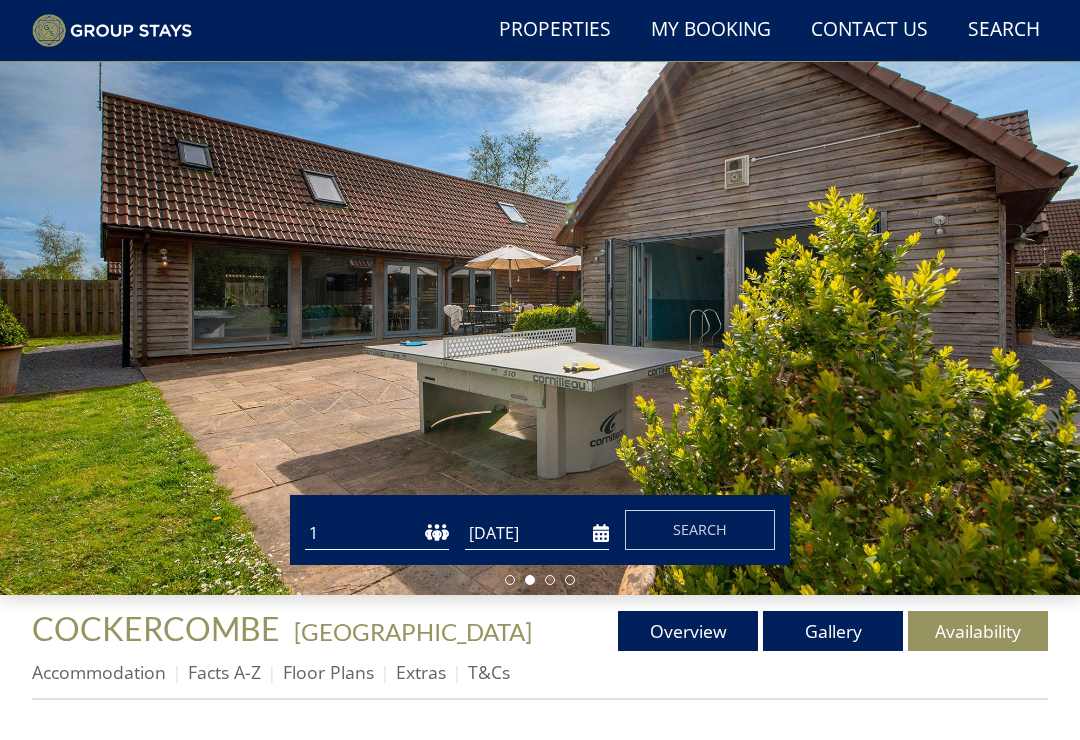 select on "11" 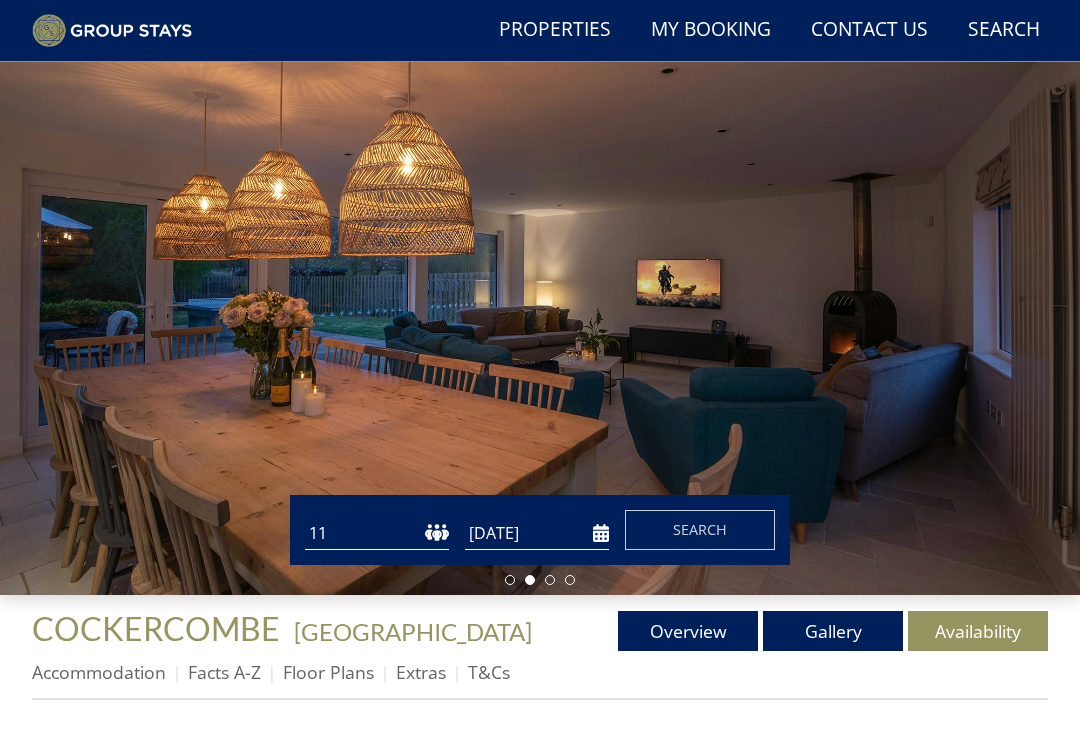 click on "Search" at bounding box center [700, 529] 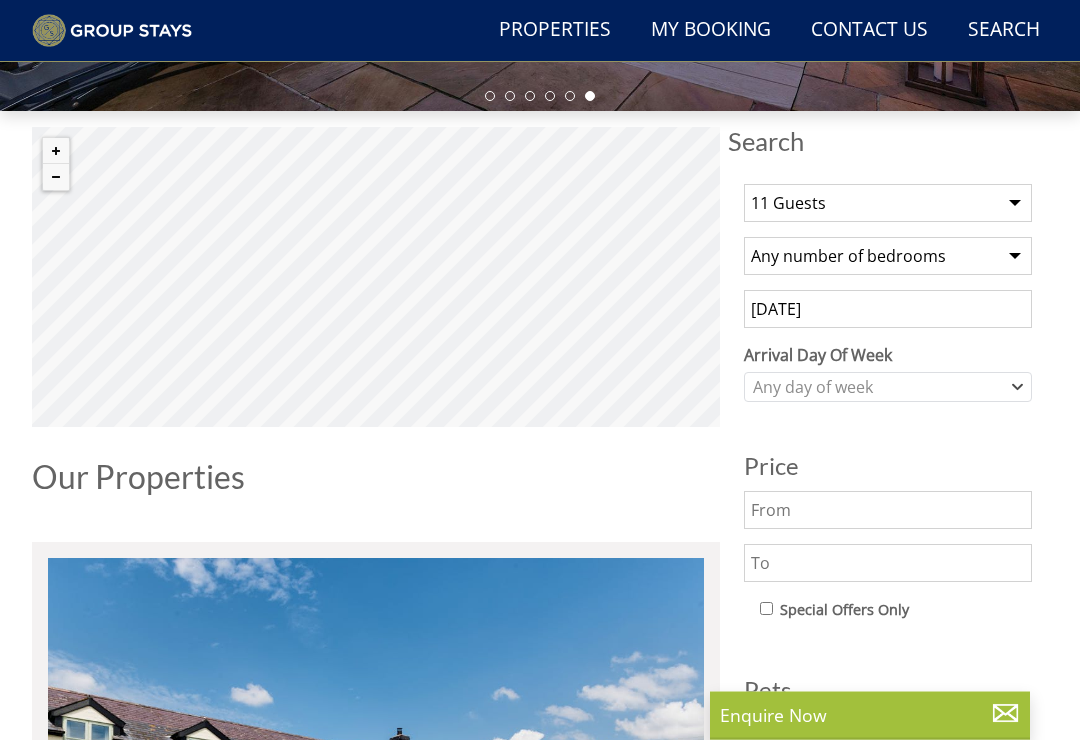 scroll, scrollTop: 600, scrollLeft: 0, axis: vertical 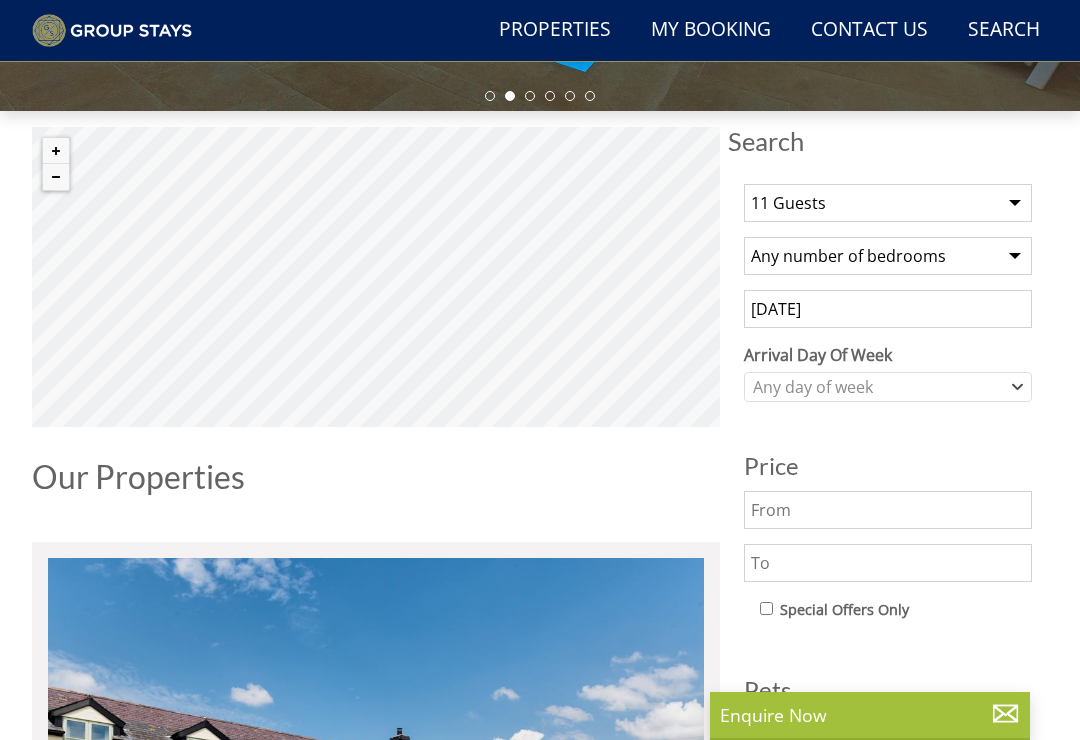 click on "08/01/2026" at bounding box center (888, 309) 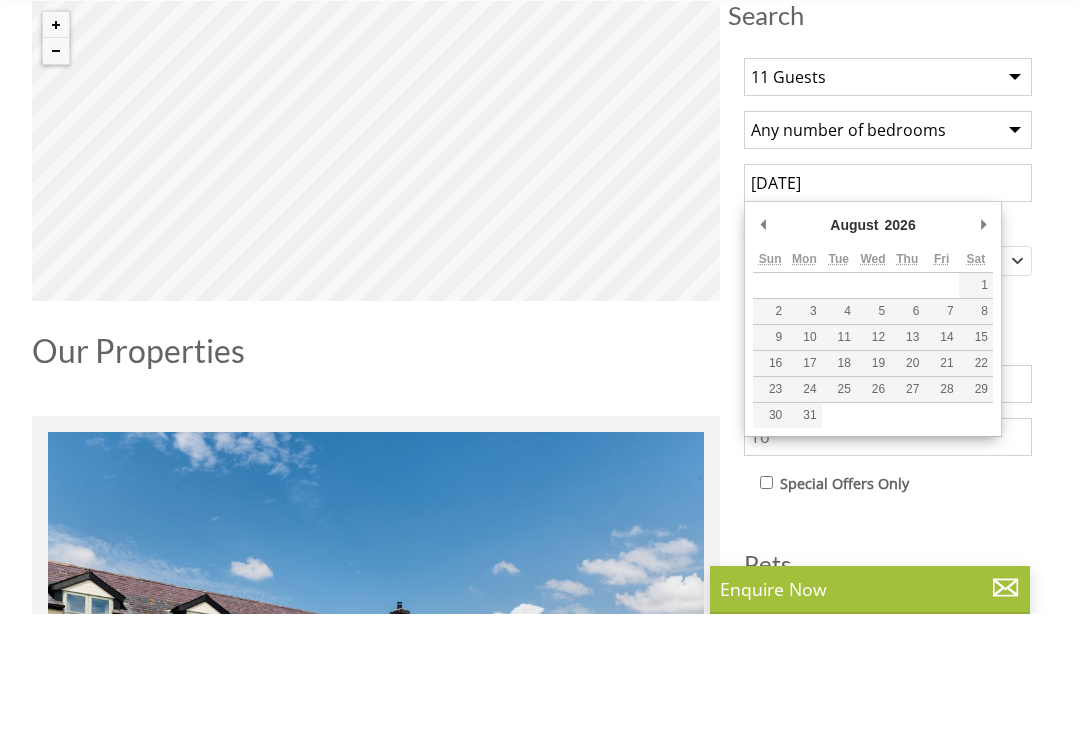 type on "07/08/2026" 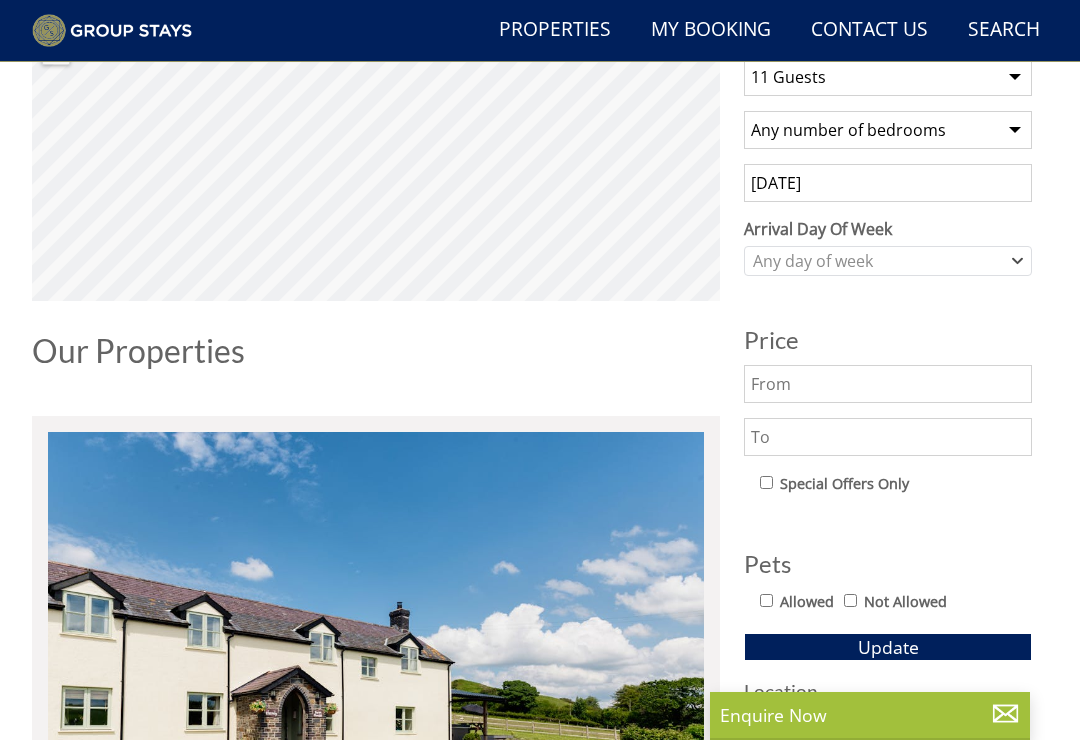 click on "Any number of bedrooms
1 Bedroom
2 Bedrooms
3 Bedrooms
4 Bedrooms
5 Bedrooms
6 Bedrooms
7 Bedrooms
8 Bedrooms
9 Bedrooms
10 Bedrooms
11 Bedrooms
12 Bedrooms
13 Bedrooms
14 Bedrooms
15 Bedrooms
16 Bedrooms
17 Bedrooms
18 Bedrooms
19 Bedrooms
20 Bedrooms
21 Bedrooms
22 Bedrooms
23 Bedrooms
24 Bedrooms
25 Bedrooms" at bounding box center [888, 130] 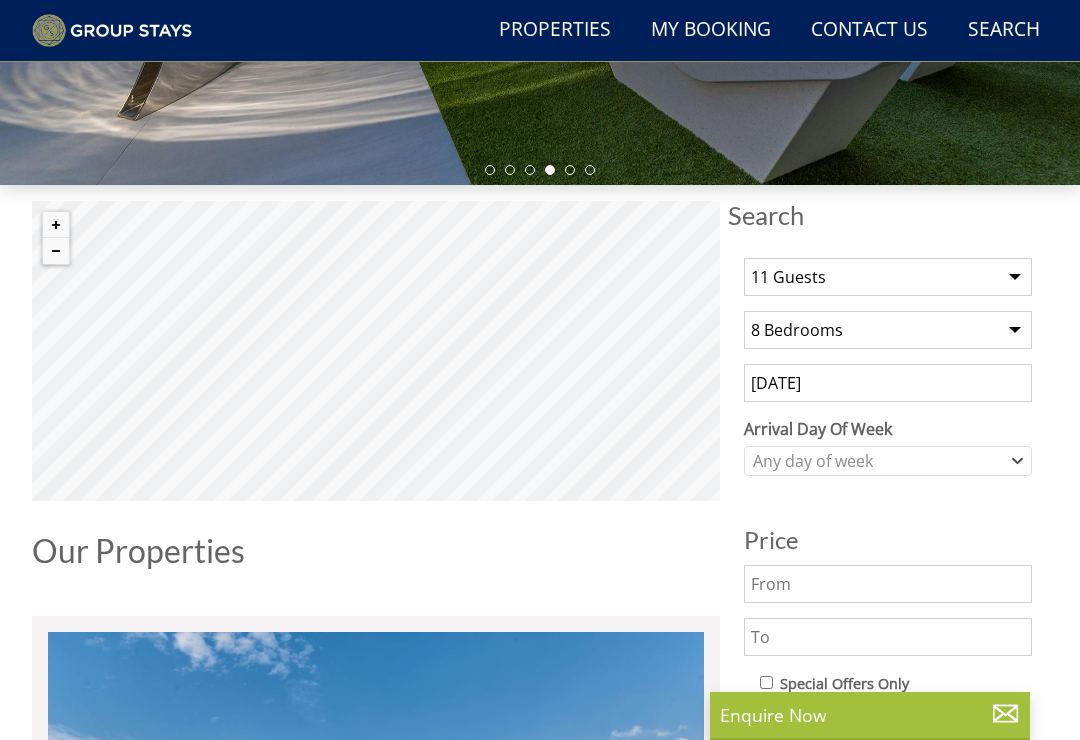 scroll, scrollTop: 525, scrollLeft: 0, axis: vertical 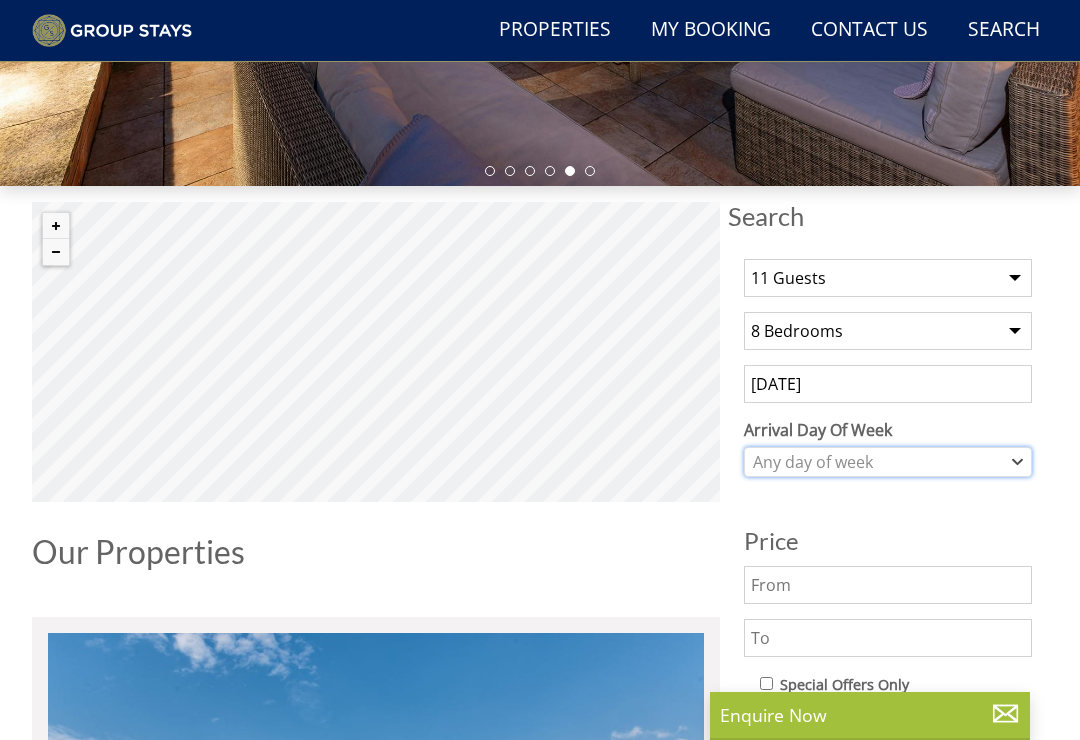 click on "Any day of week" at bounding box center (888, 462) 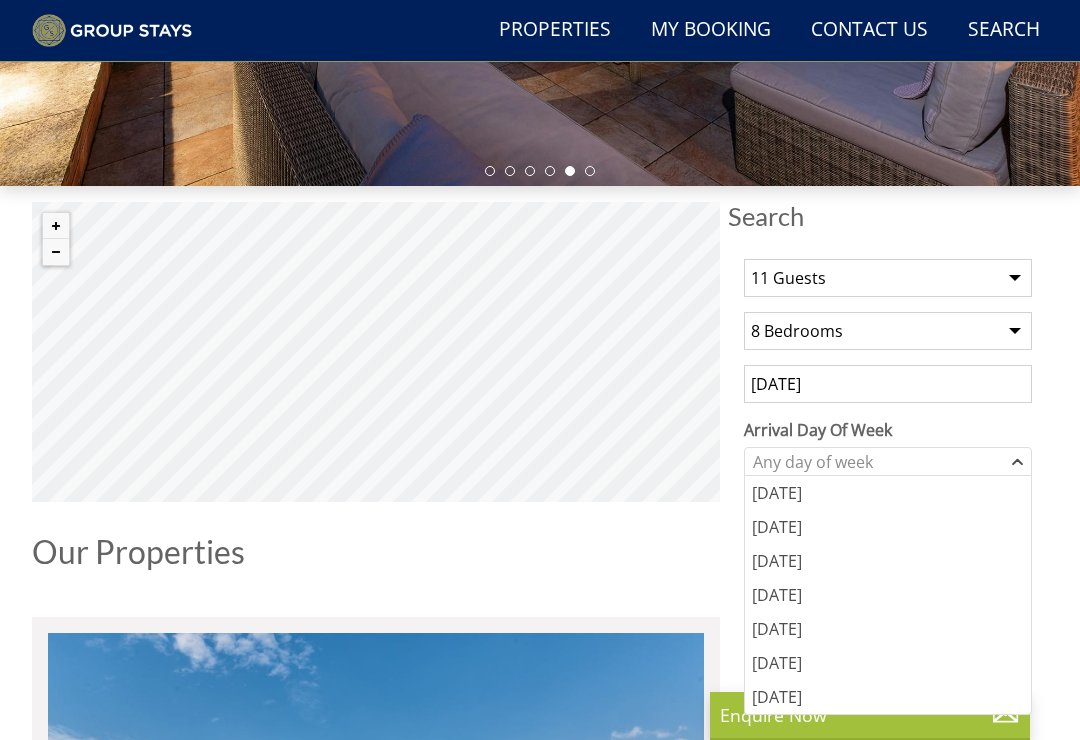 click on "Friday" at bounding box center [888, 629] 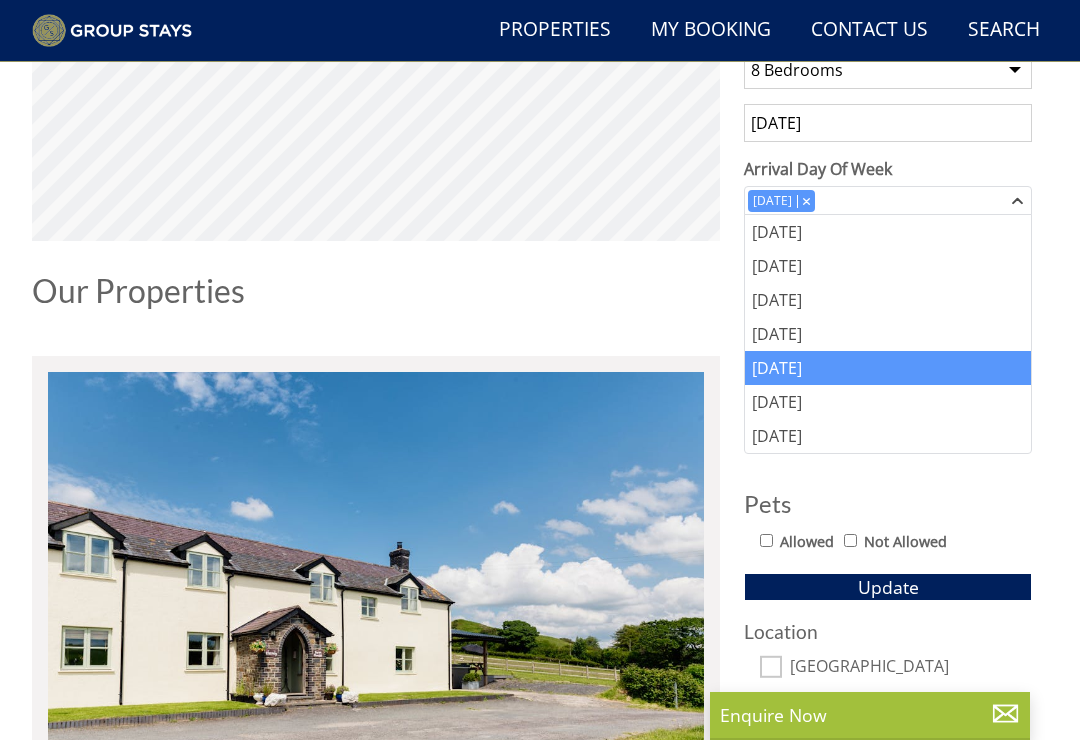 scroll, scrollTop: 787, scrollLeft: 0, axis: vertical 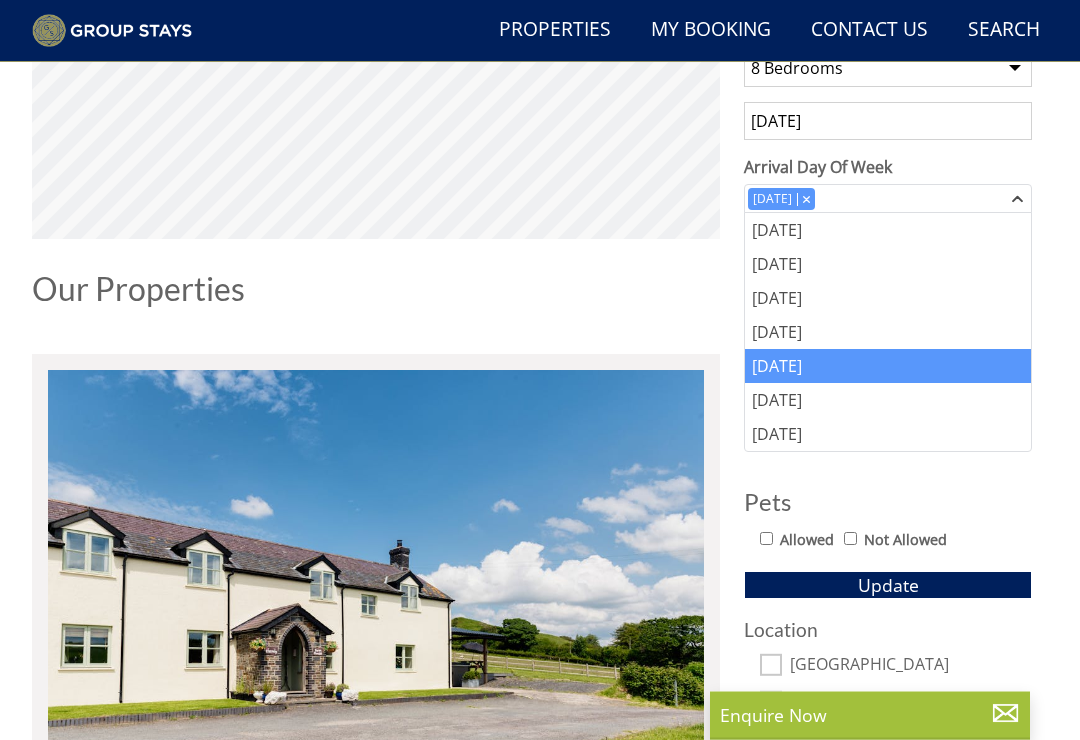 click on "Allowed" at bounding box center (766, 539) 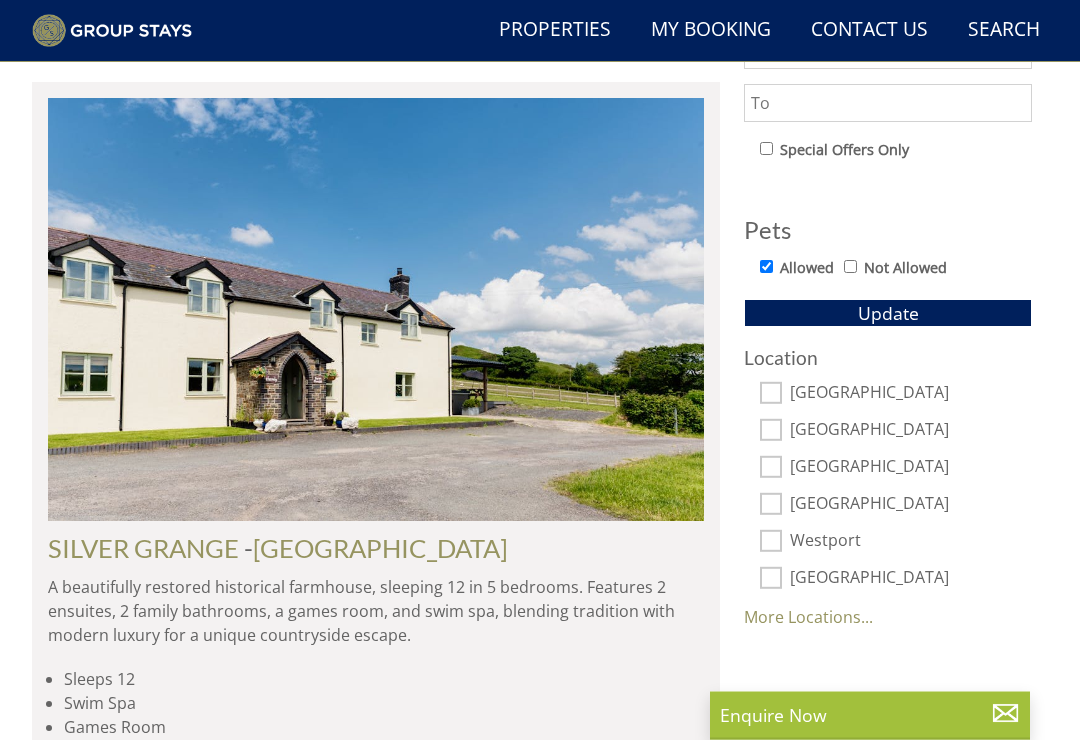 scroll, scrollTop: 1060, scrollLeft: 0, axis: vertical 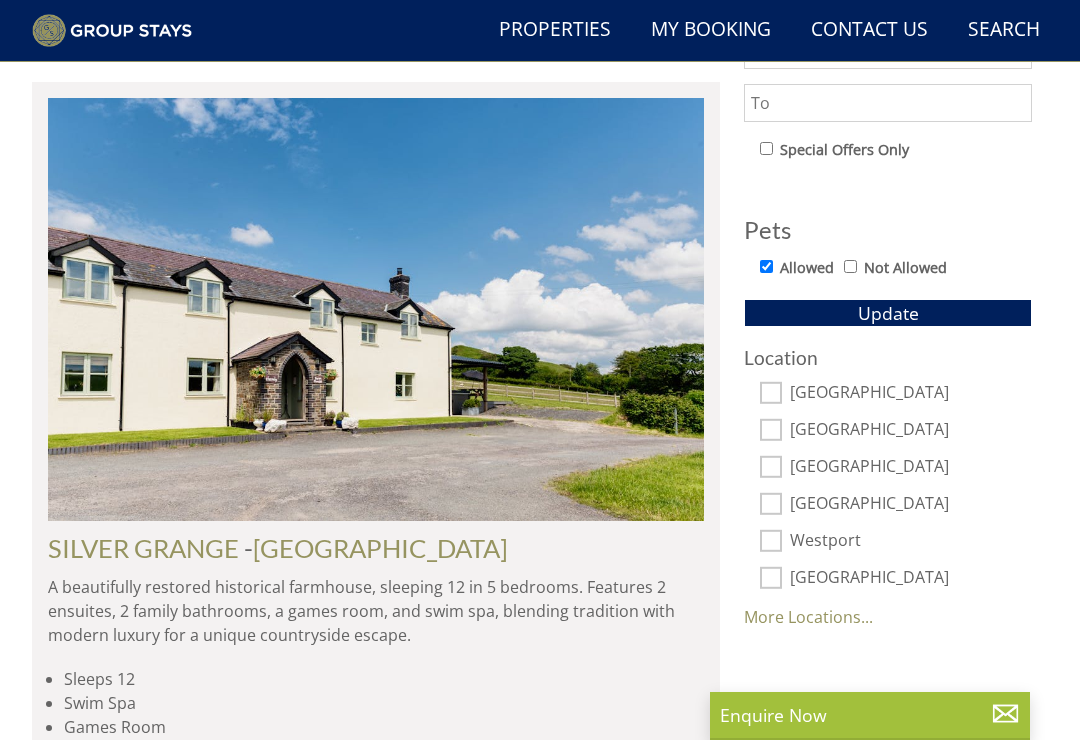 click on "[GEOGRAPHIC_DATA]" at bounding box center [771, 393] 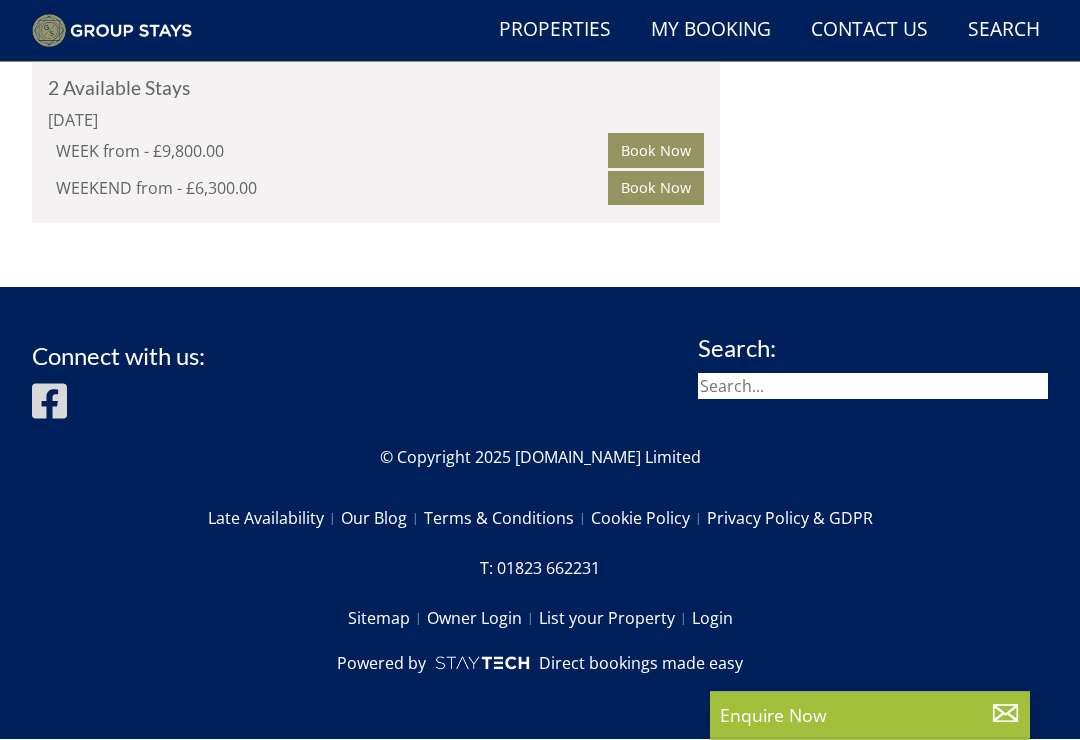 scroll, scrollTop: 9070, scrollLeft: 0, axis: vertical 